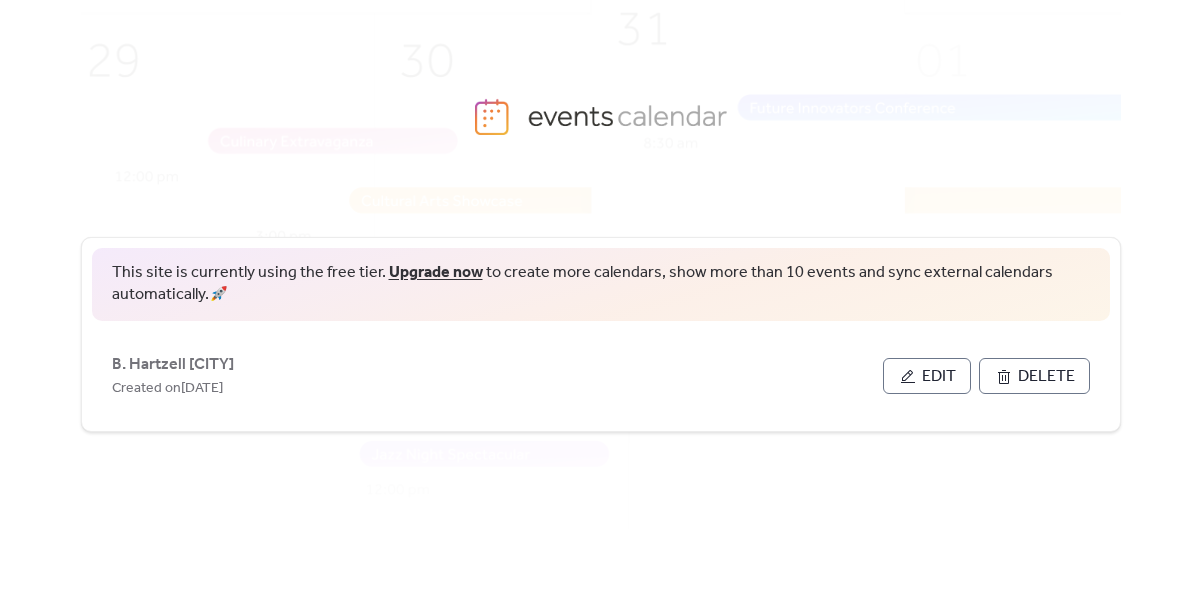 scroll, scrollTop: 0, scrollLeft: 0, axis: both 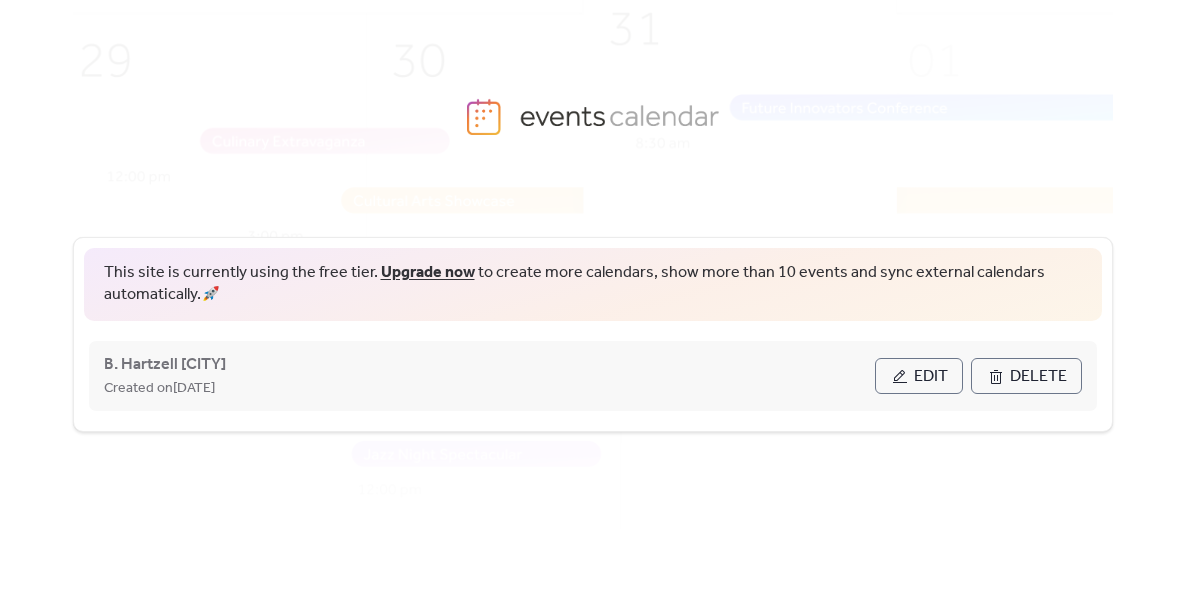 click on "Edit" at bounding box center (919, 376) 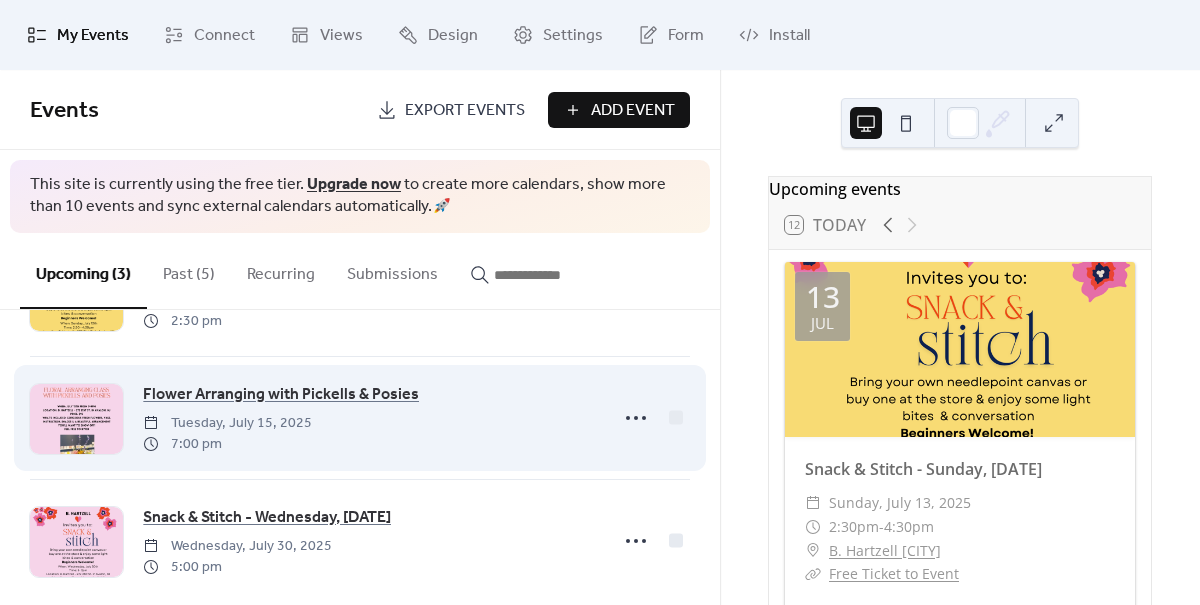 scroll, scrollTop: 0, scrollLeft: 0, axis: both 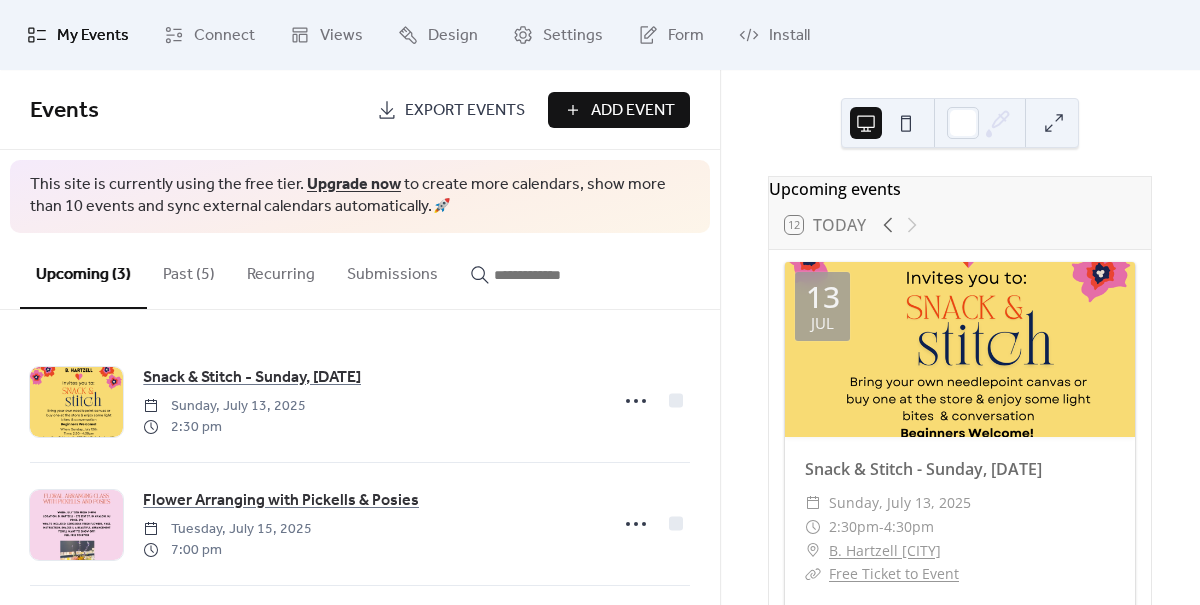 click on "Past  (5)" at bounding box center (189, 270) 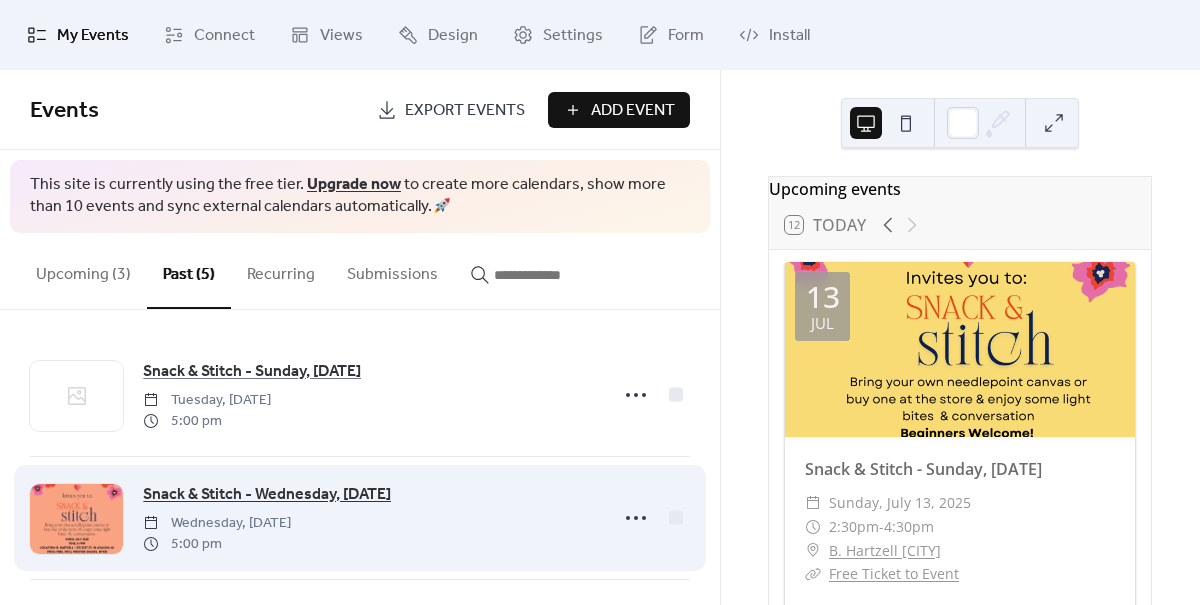 scroll, scrollTop: 0, scrollLeft: 0, axis: both 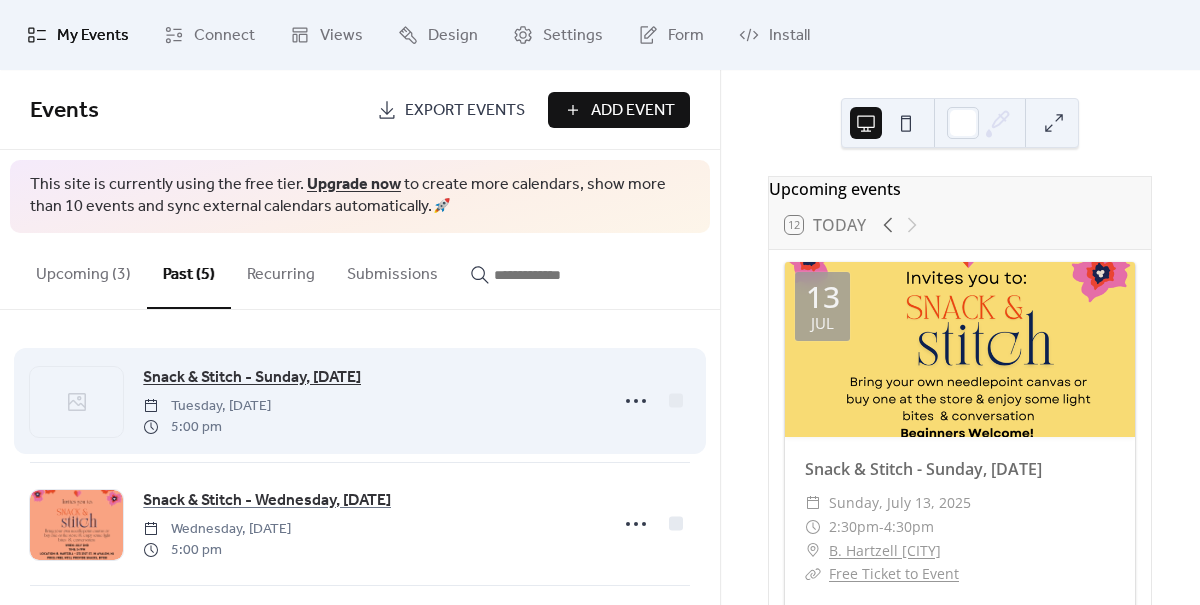click on "Snack & Stitch - Sunday, [DATE]" at bounding box center (252, 378) 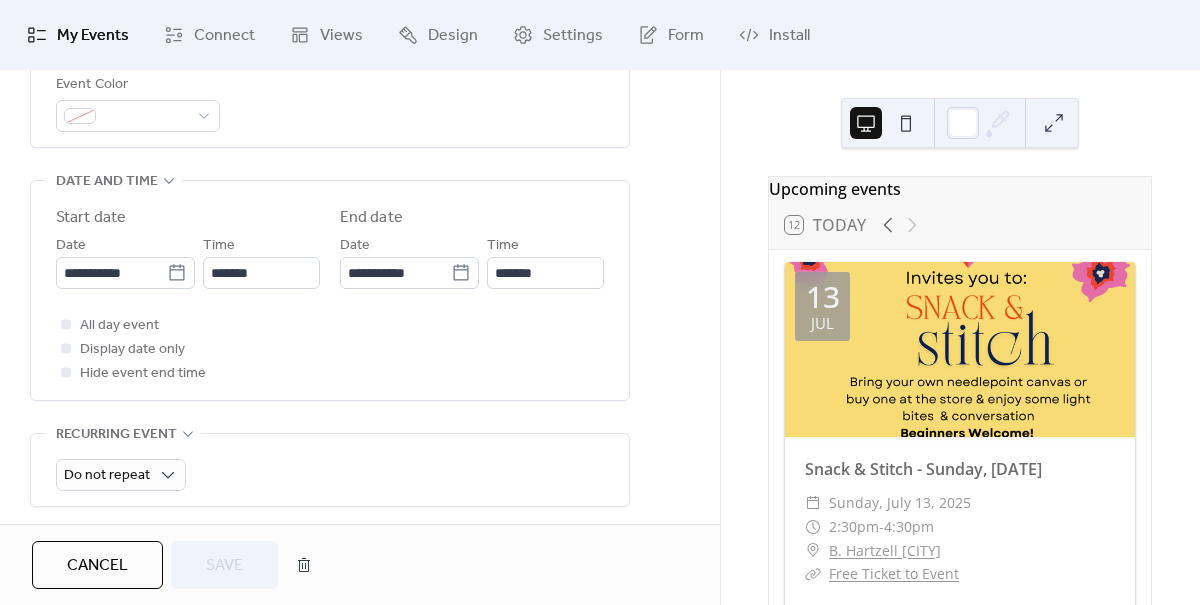 scroll, scrollTop: 586, scrollLeft: 0, axis: vertical 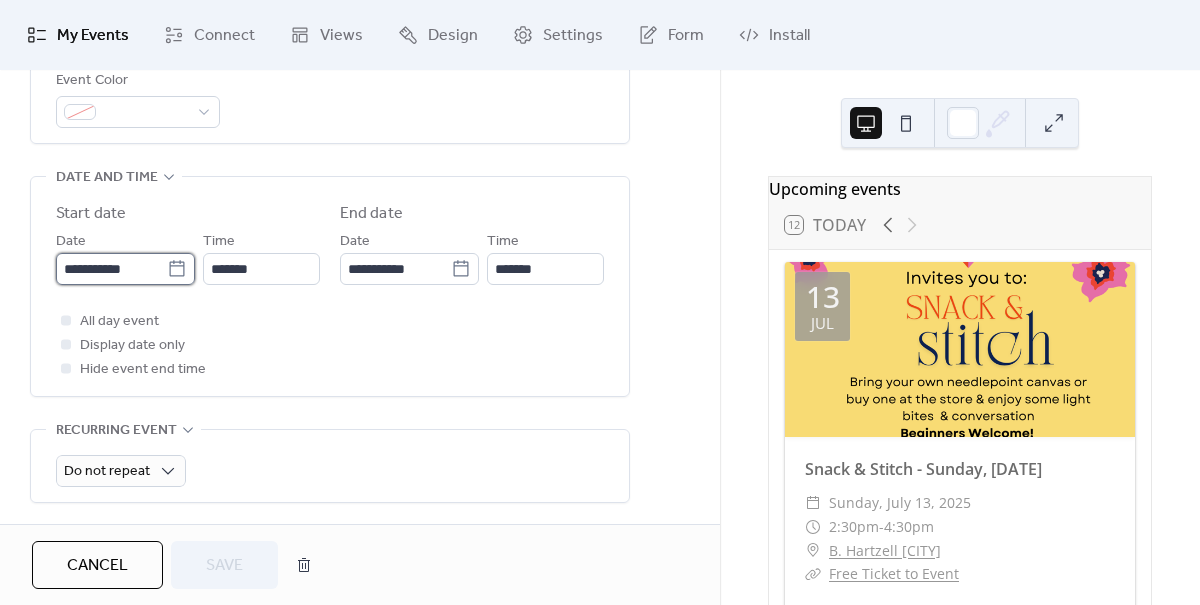 click on "**********" at bounding box center [111, 269] 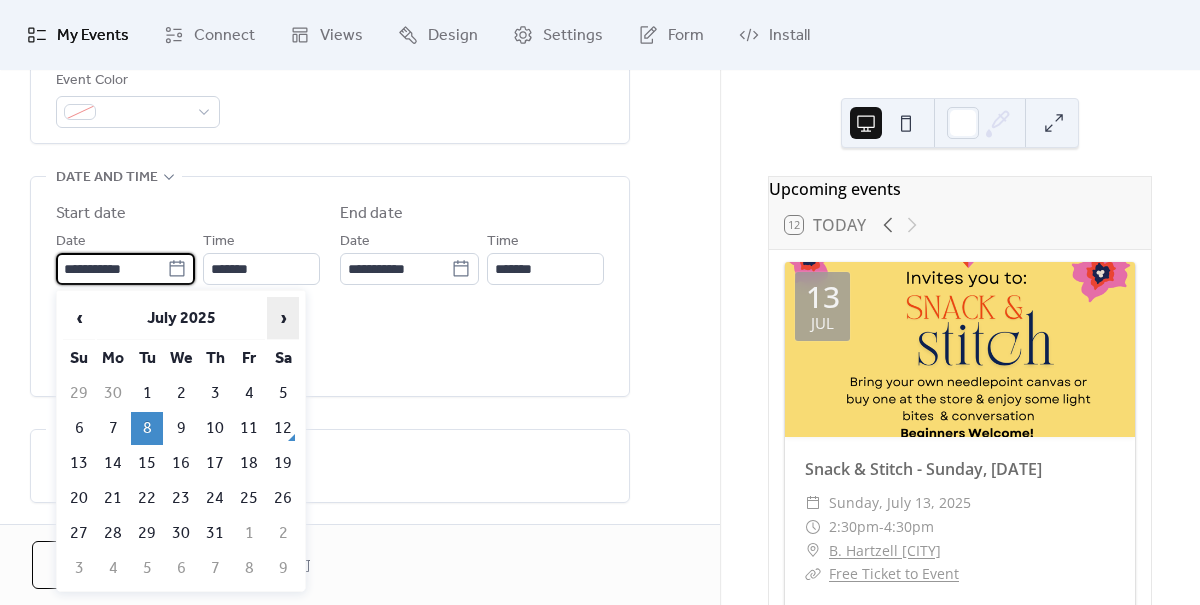 click on "›" at bounding box center [283, 318] 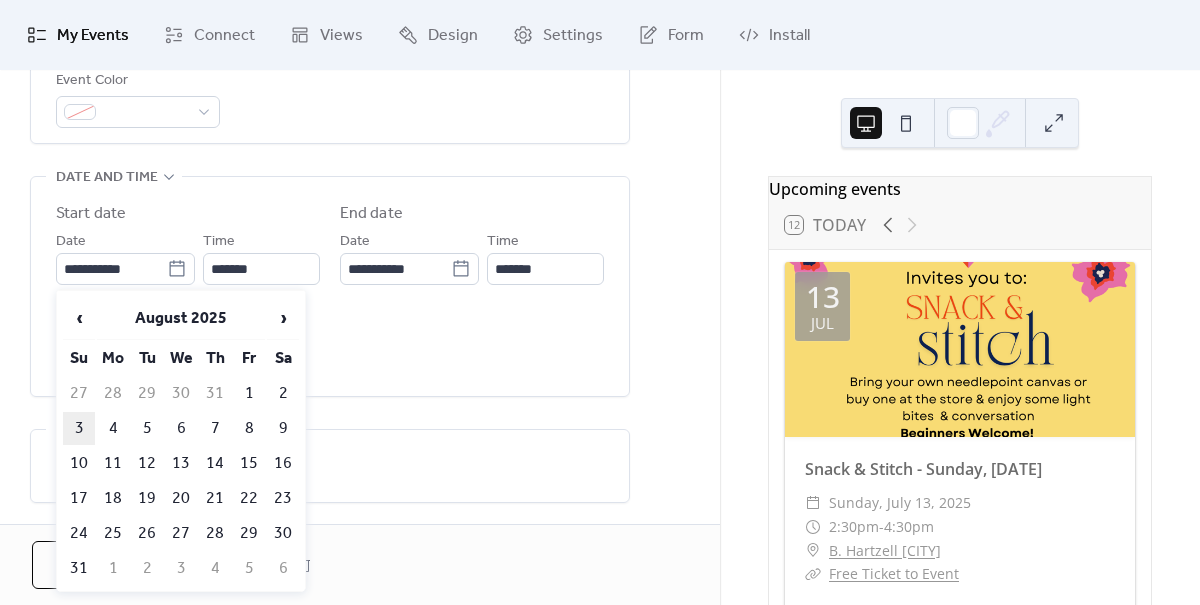 click on "3" at bounding box center [79, 428] 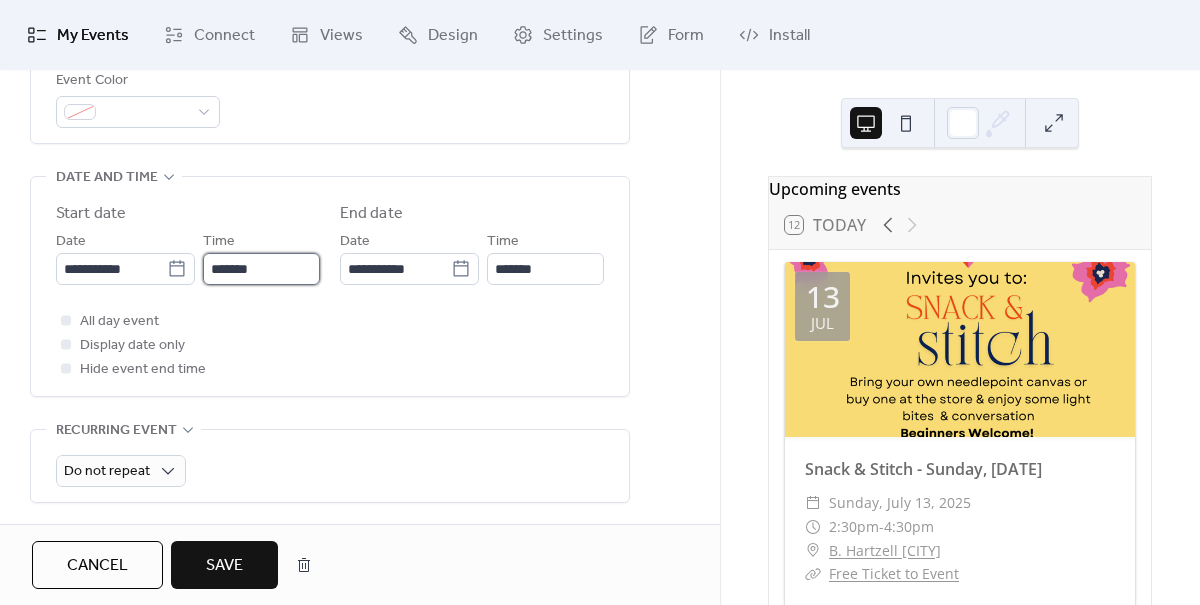 click on "*******" at bounding box center [261, 269] 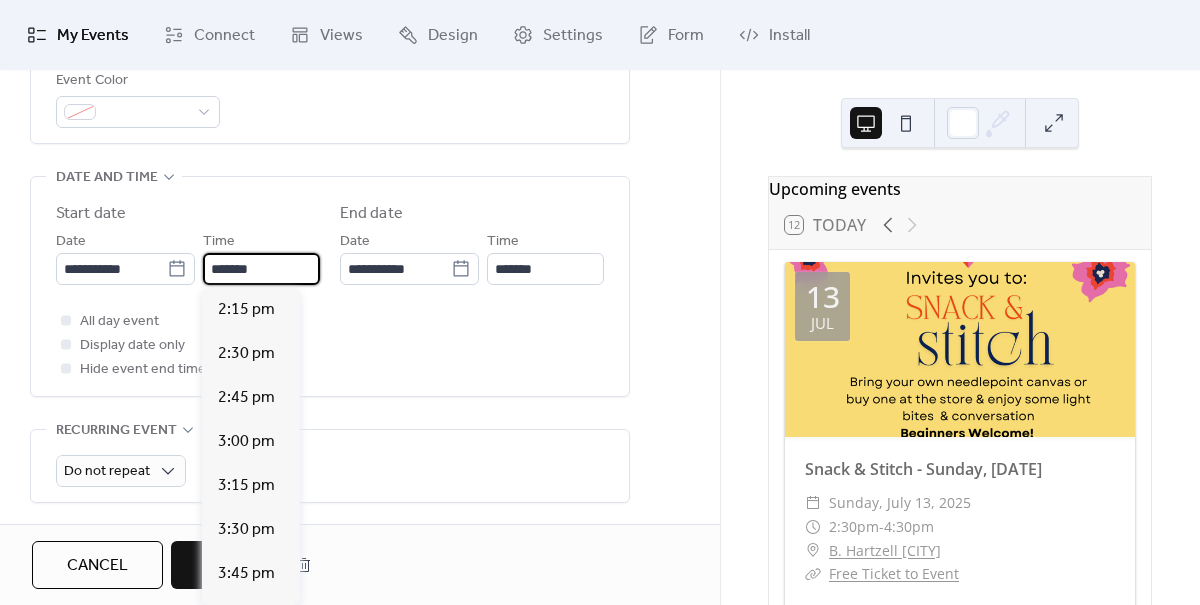 scroll, scrollTop: 2284, scrollLeft: 0, axis: vertical 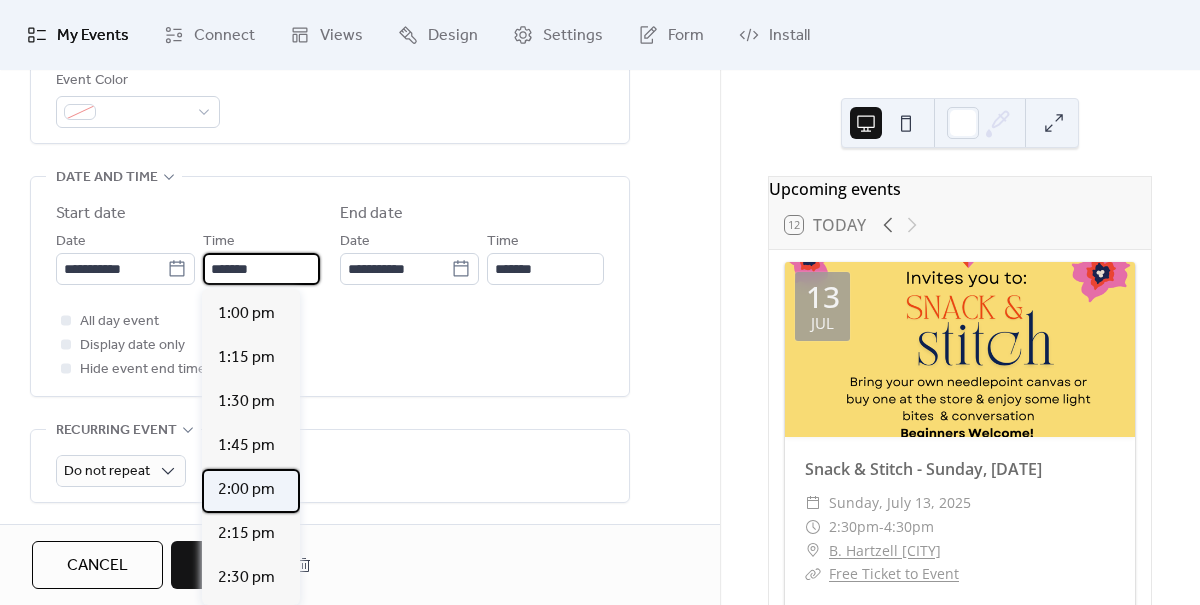 click on "2:00 pm" at bounding box center [246, 490] 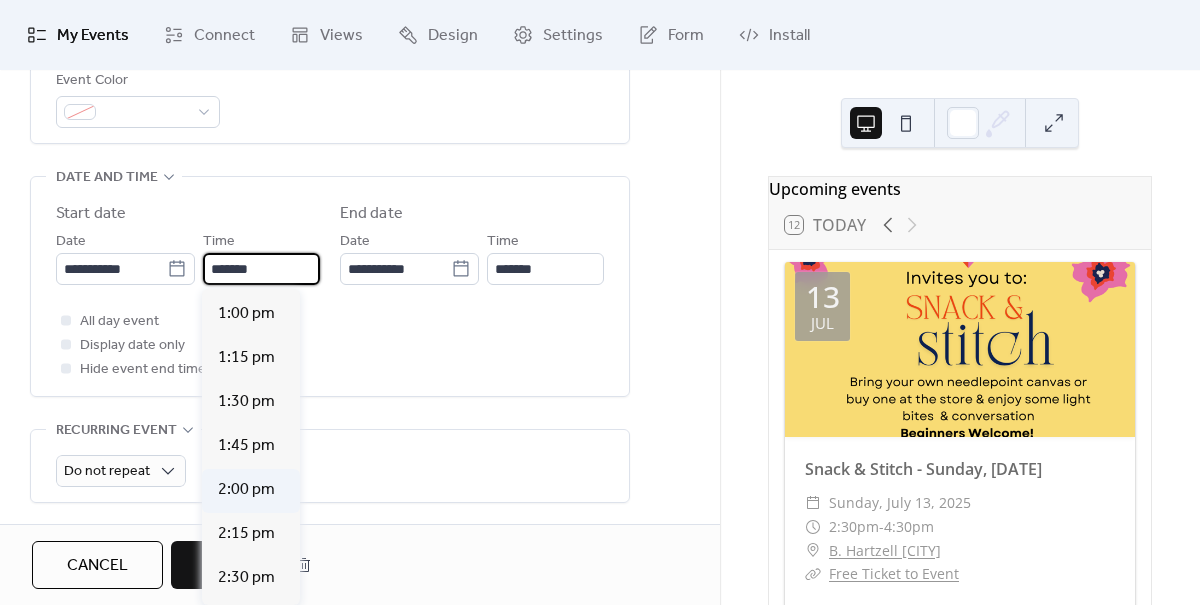 type on "*******" 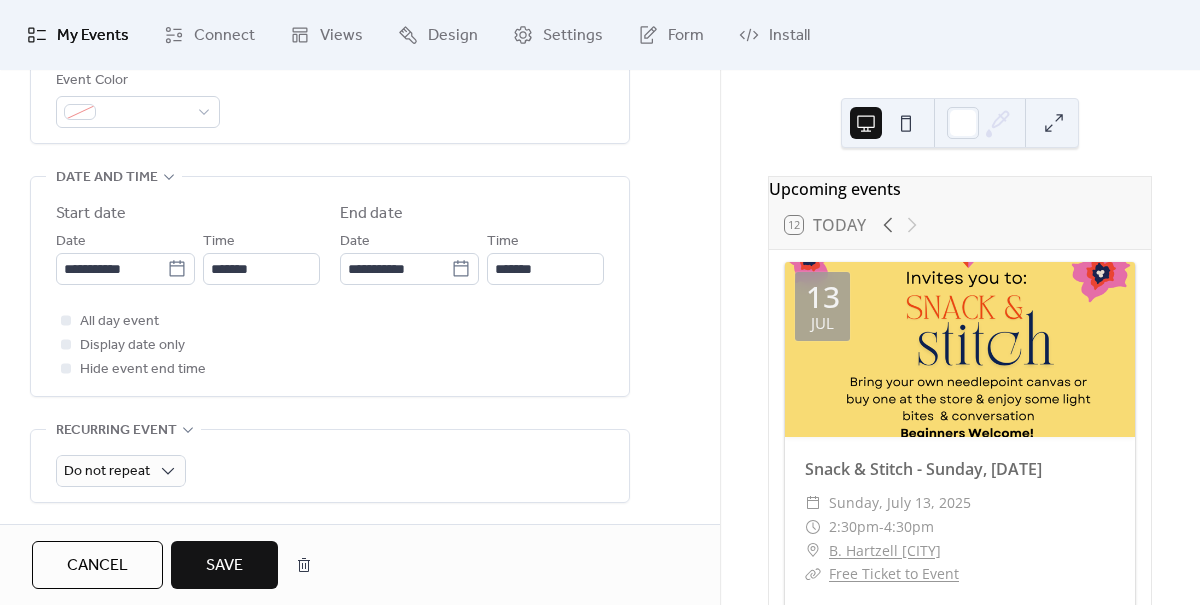 click on "All day event Display date only Hide event end time" at bounding box center [330, 345] 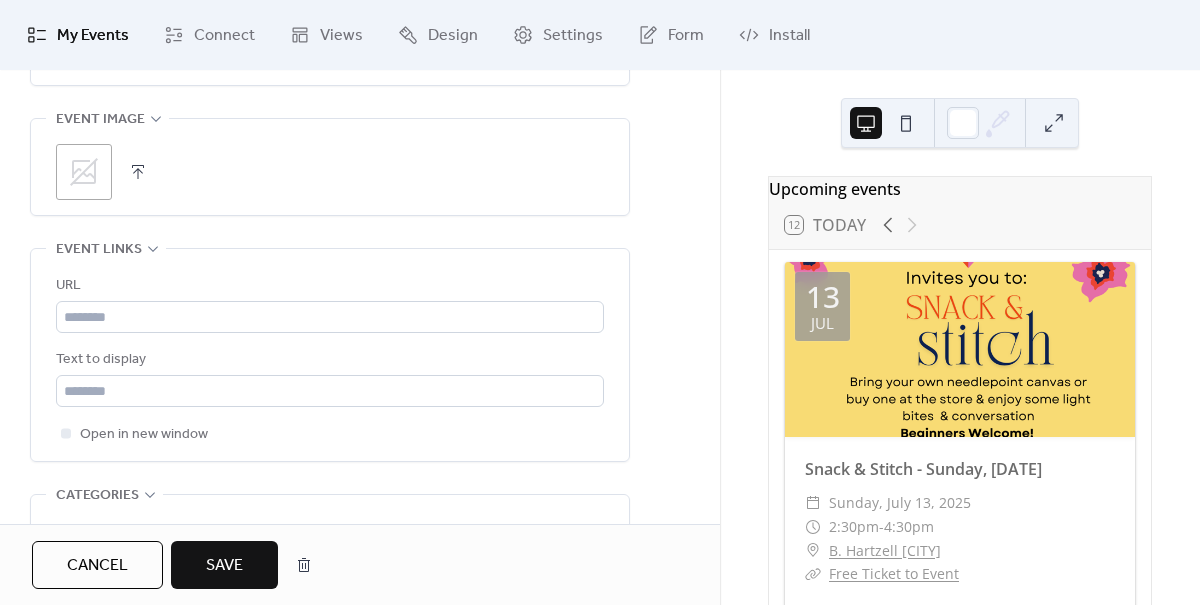 scroll, scrollTop: 990, scrollLeft: 0, axis: vertical 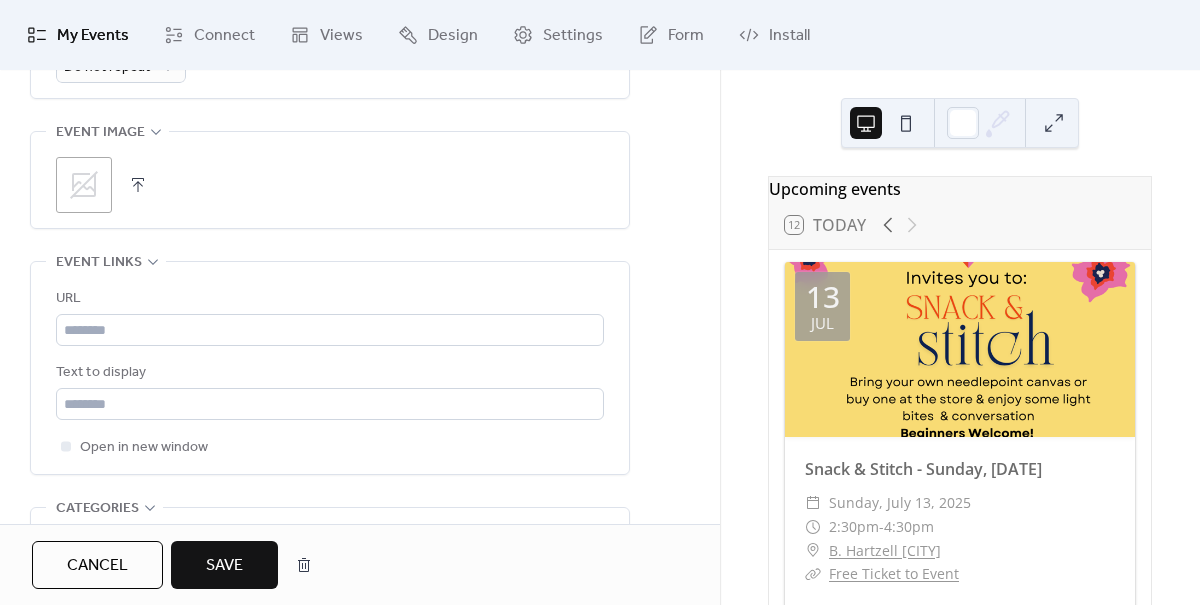 click 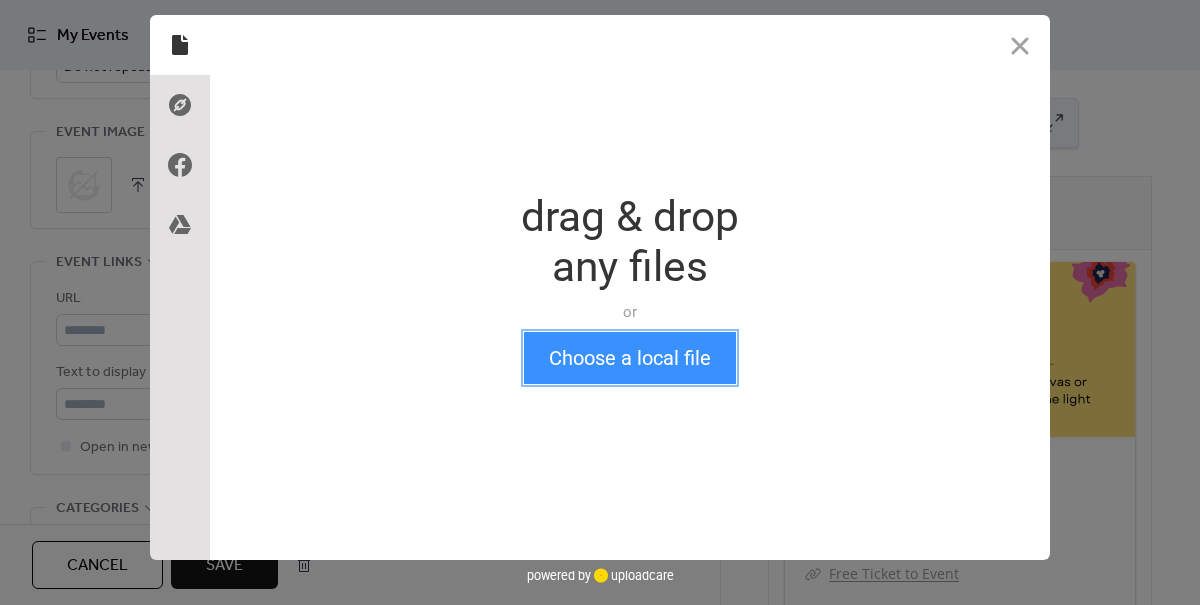 click on "Choose a local file" at bounding box center [630, 358] 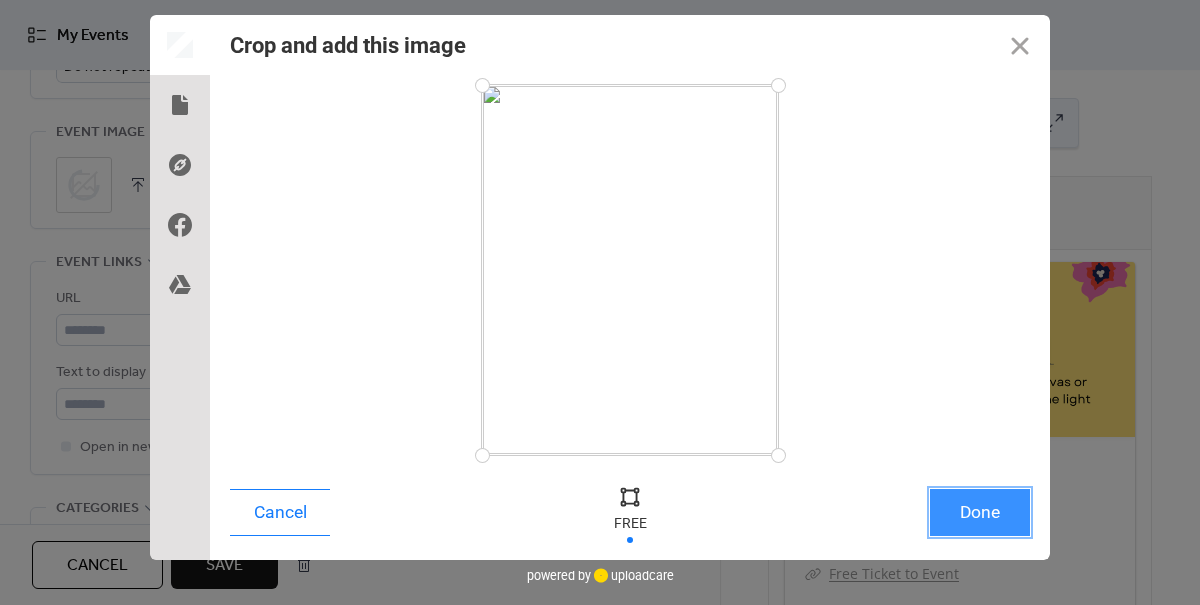 click on "Done" at bounding box center (980, 512) 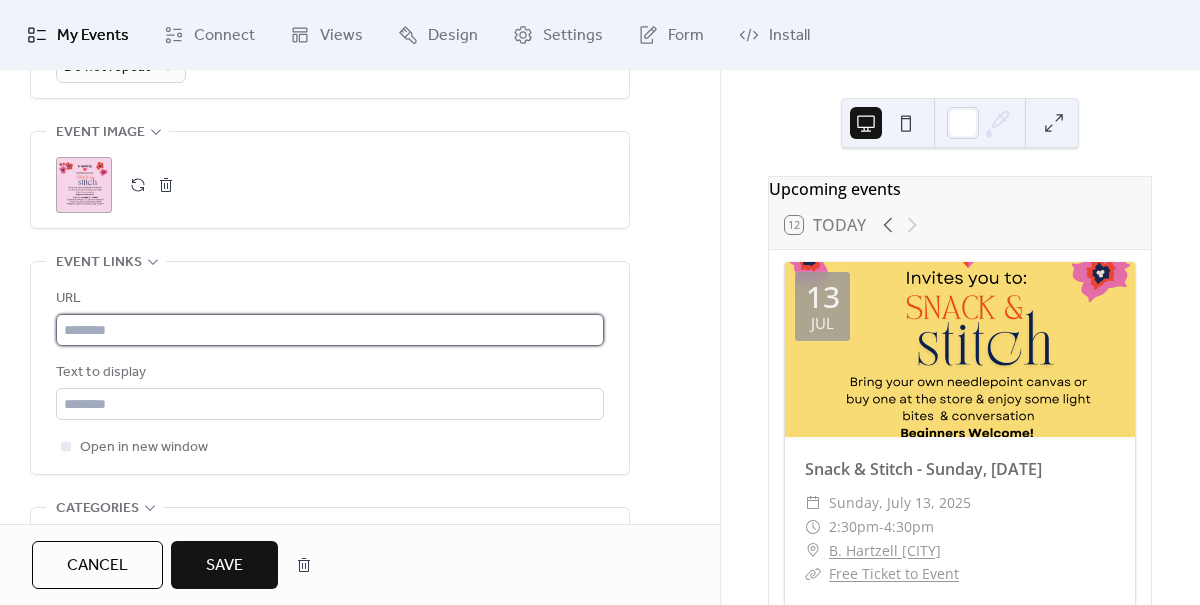 click at bounding box center (330, 330) 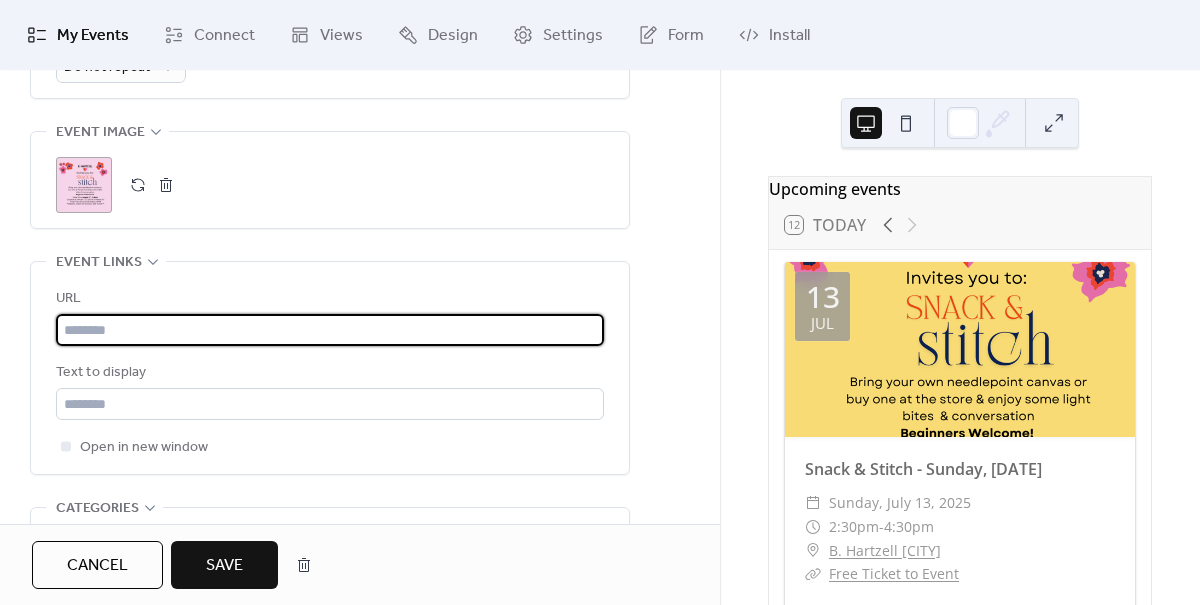 paste on "**********" 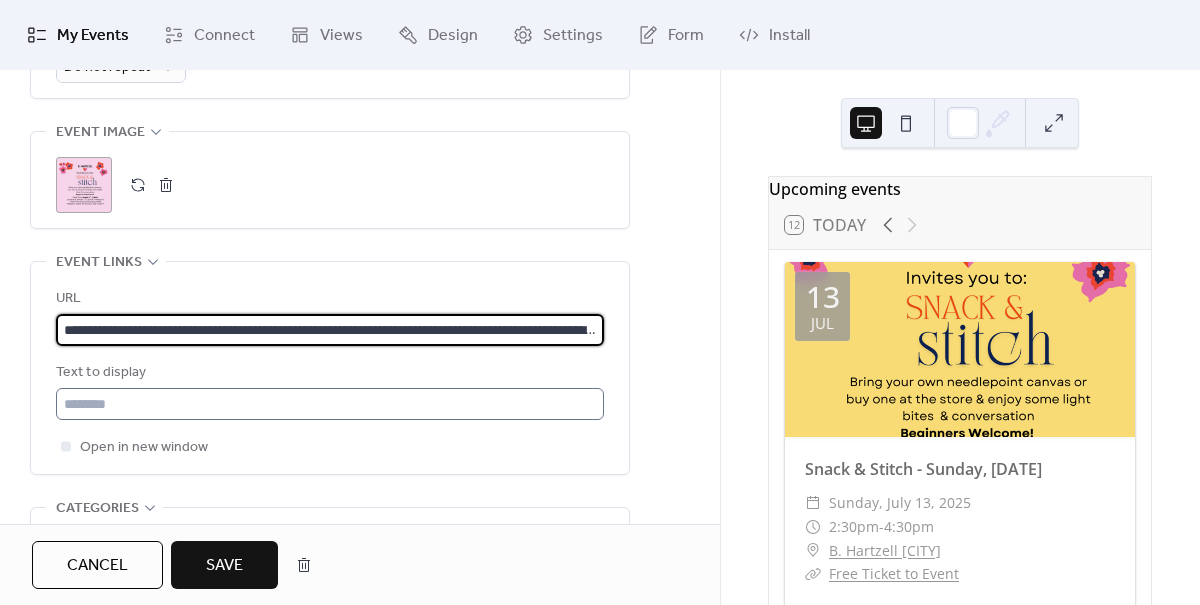 scroll, scrollTop: 0, scrollLeft: 370, axis: horizontal 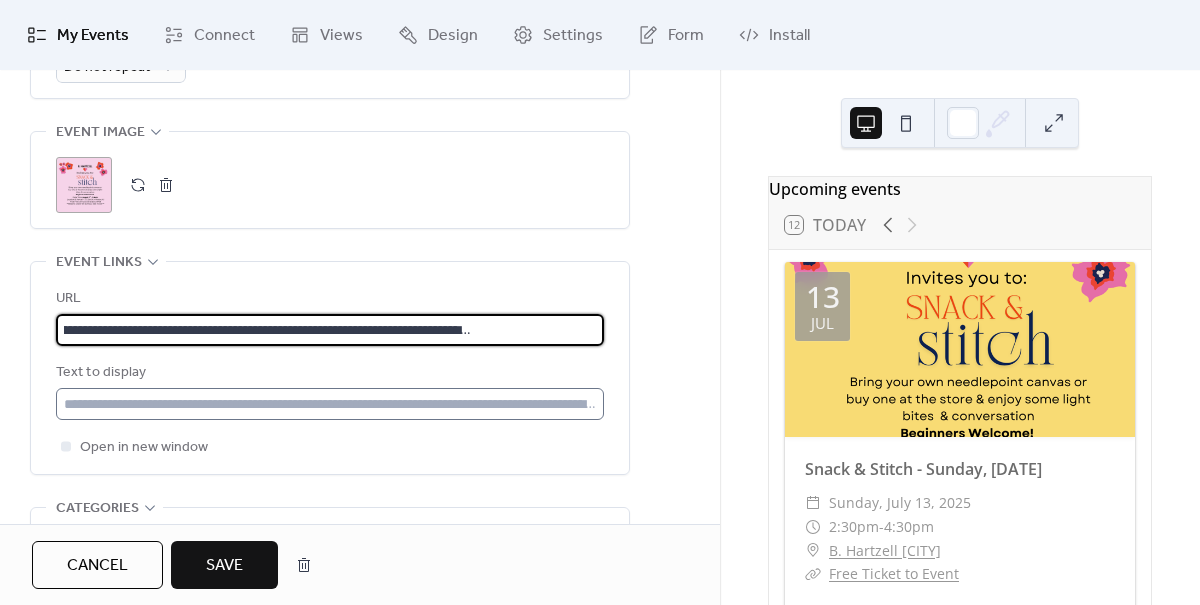 type on "**********" 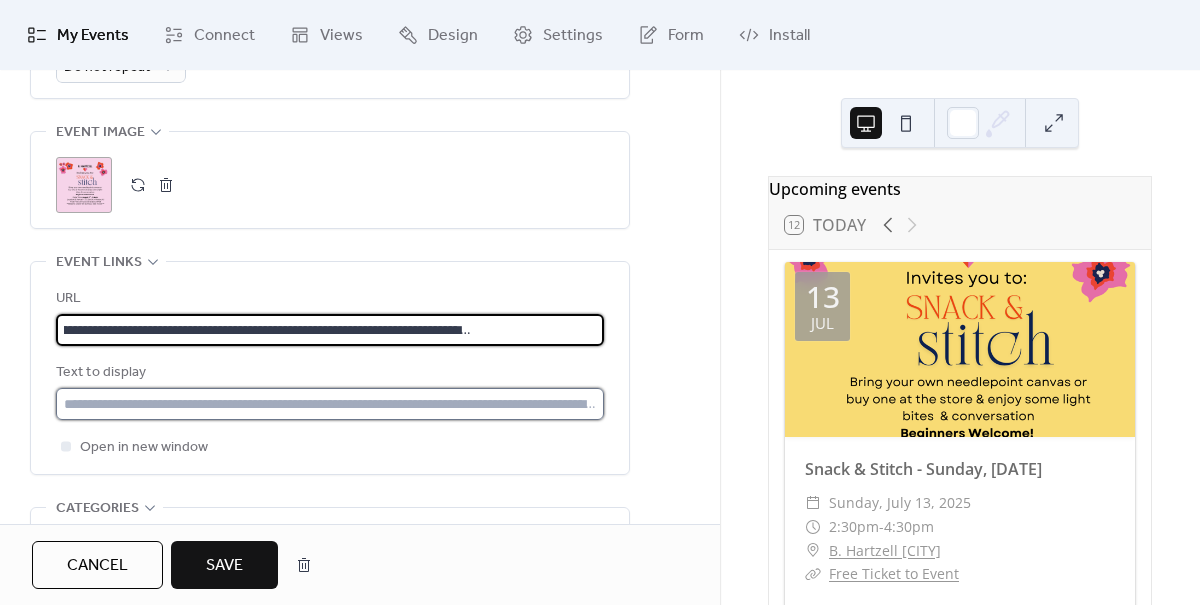 click at bounding box center [330, 404] 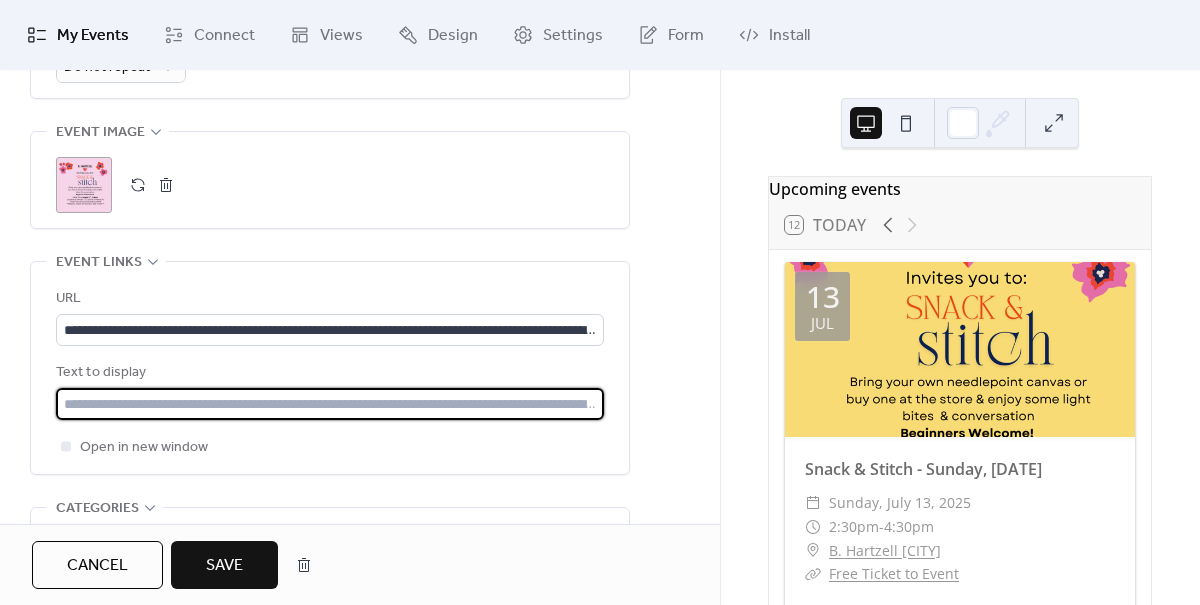 type on "**********" 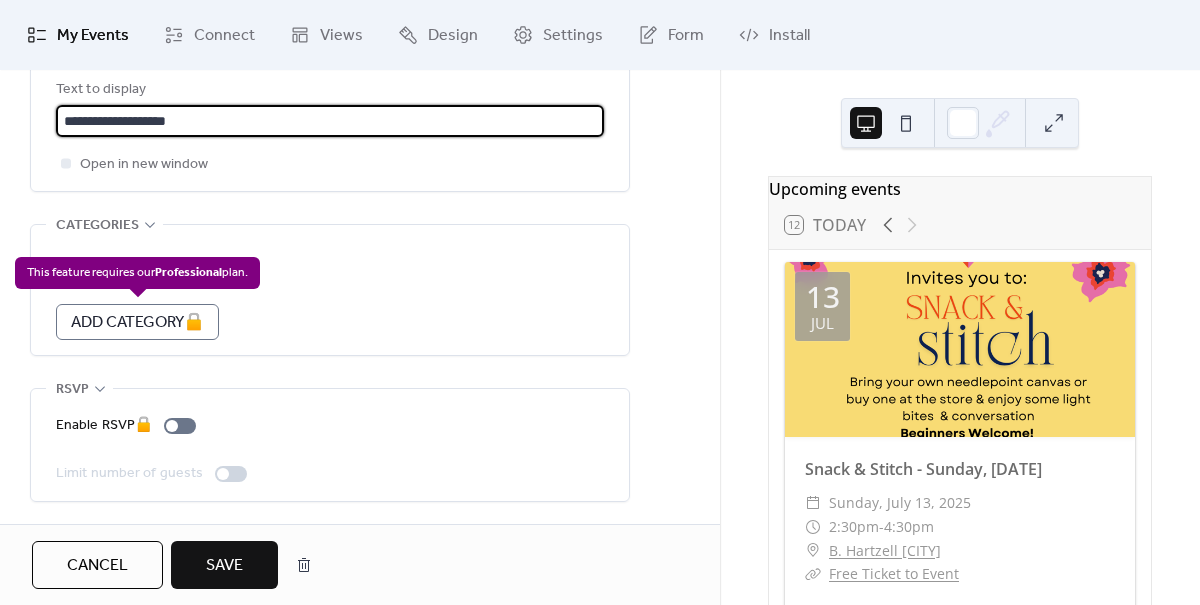 scroll, scrollTop: 1271, scrollLeft: 0, axis: vertical 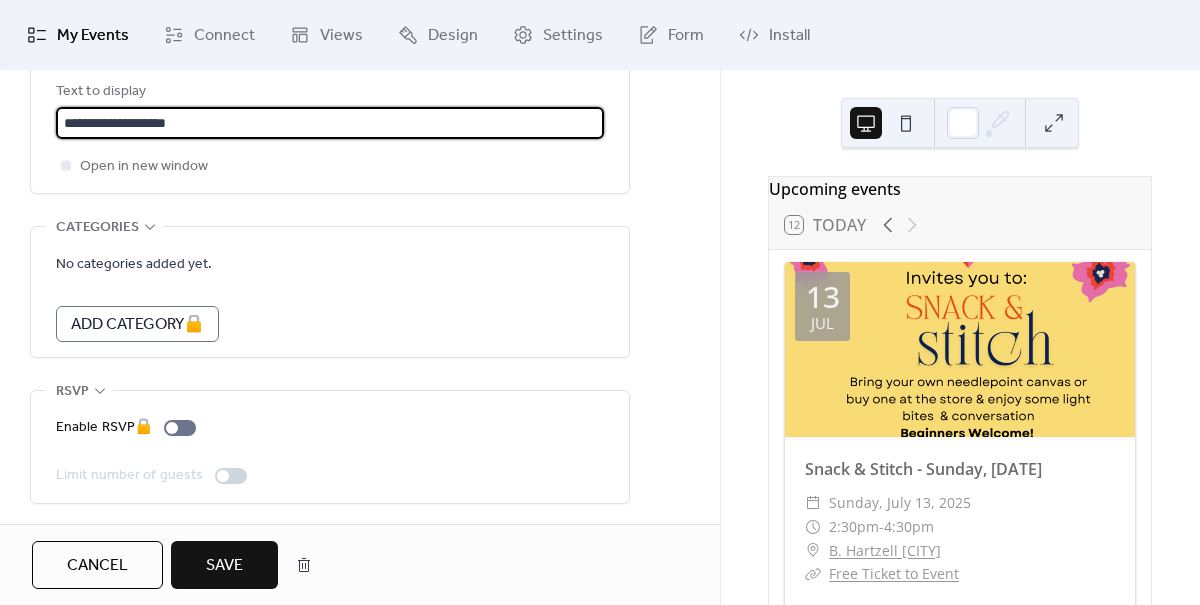 click on "Save" at bounding box center [224, 565] 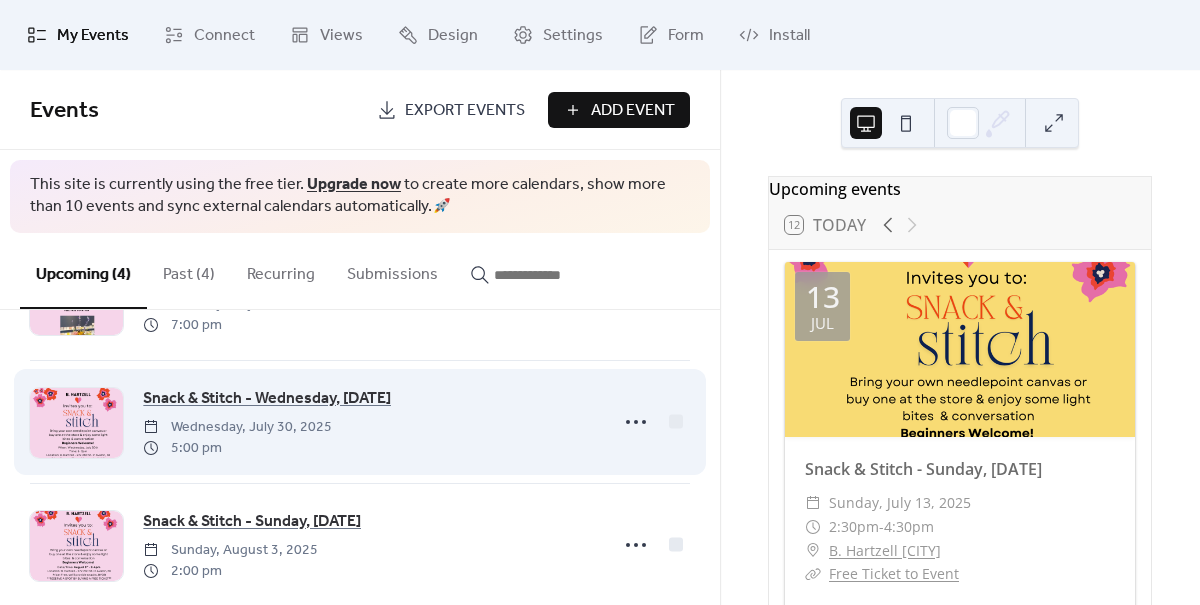 scroll, scrollTop: 258, scrollLeft: 0, axis: vertical 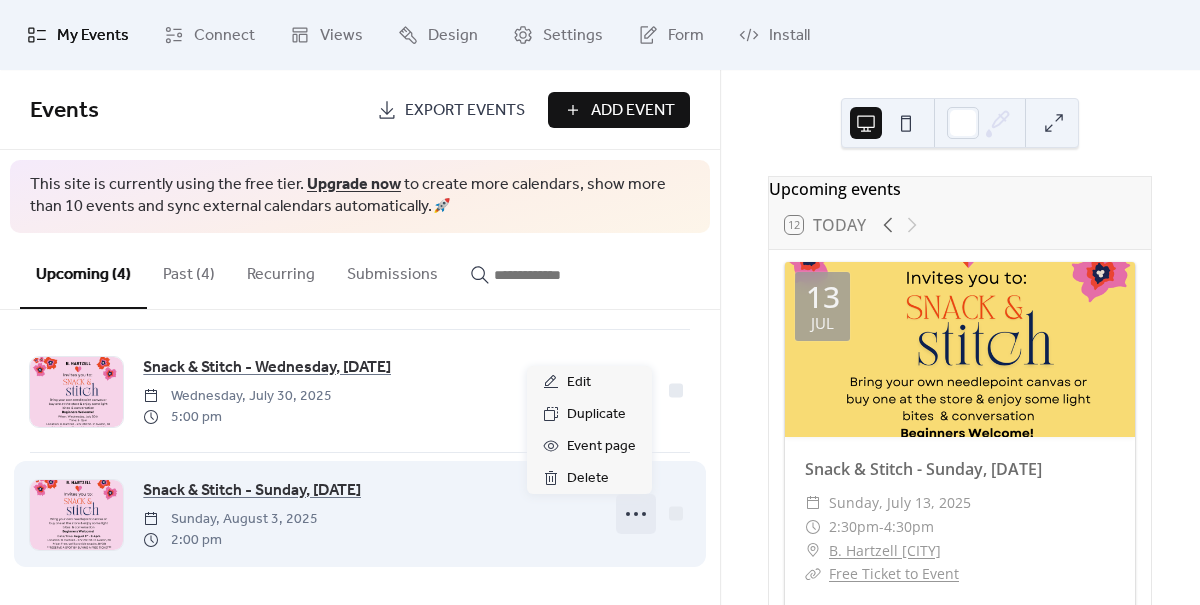 click 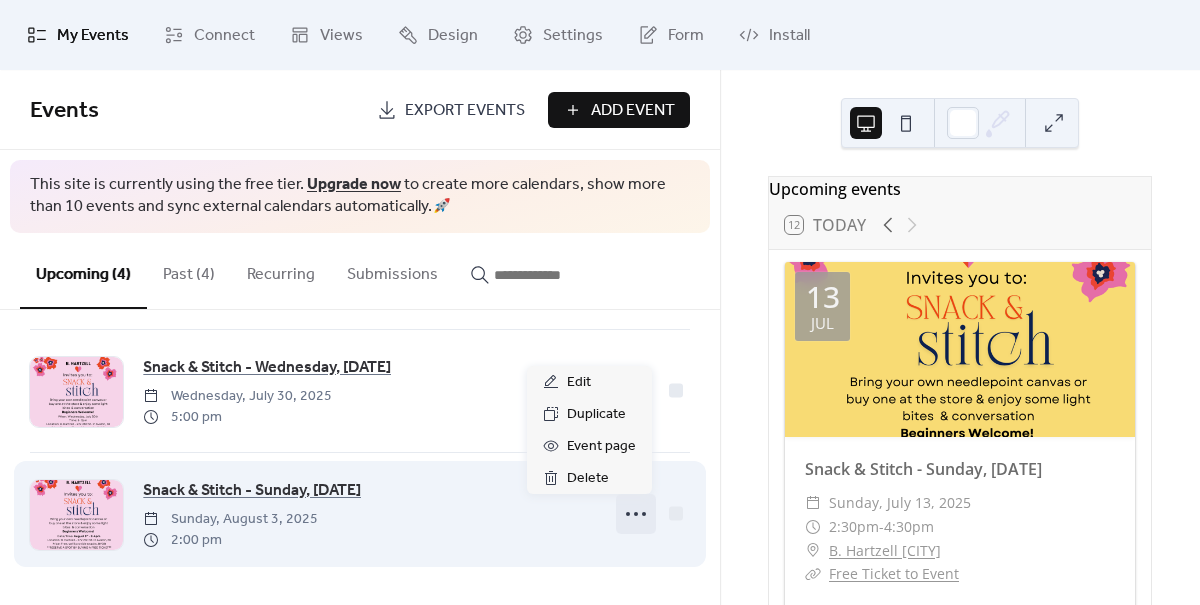 click on "Snack & Stitch - Sunday, [DATE] [DATE] 2:00 pm" at bounding box center (369, 514) 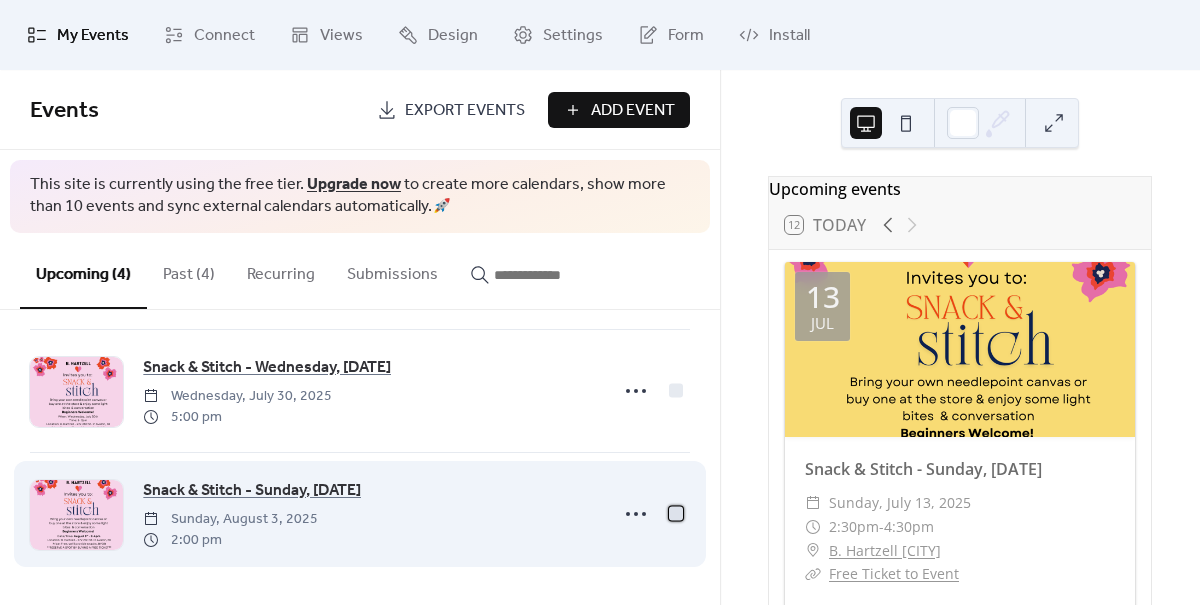 click at bounding box center (676, 513) 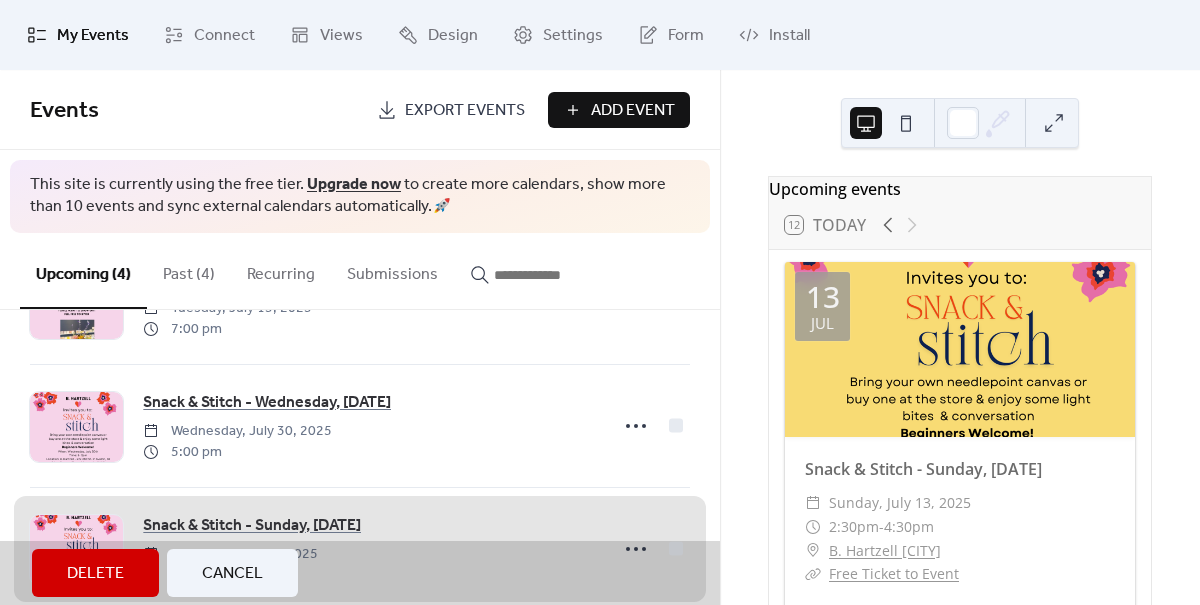 scroll, scrollTop: 0, scrollLeft: 0, axis: both 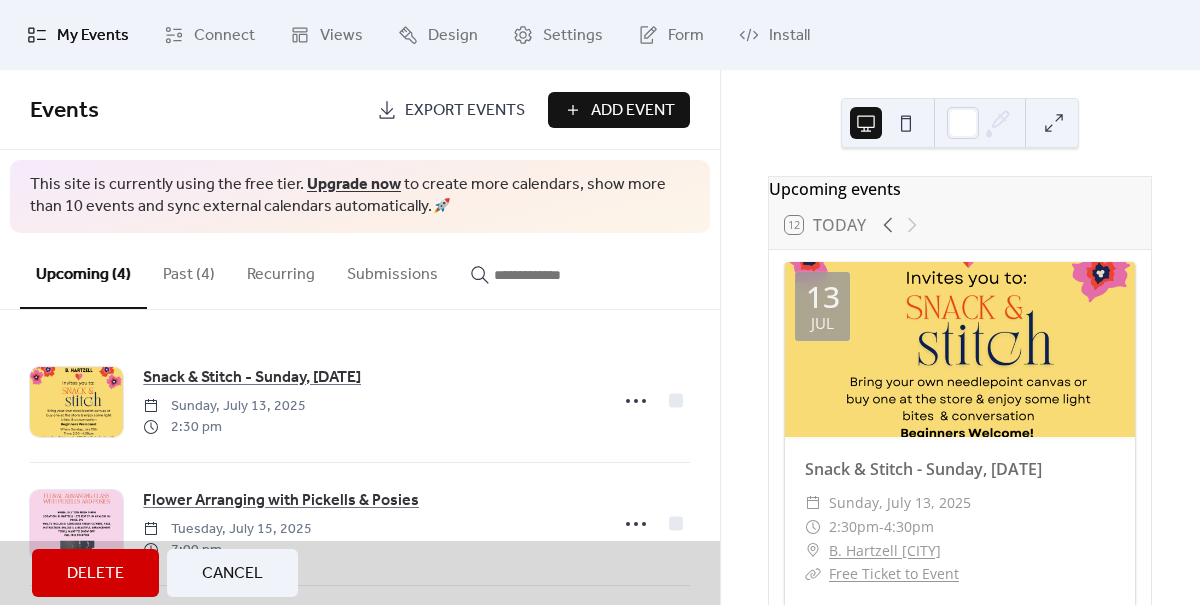 click on "Upcoming events 12 Today 13 Jul Snack & Stitch - Sunday, [DATE] ​ Sunday, [DATE] ​ 2:30pm - 4:30pm ​ B. Hartzell [CITY] ​ Free Ticket to Event You're invited to a Snack & Stitch at B. Hartzell Bring your own needlepoint canvas or buy one at the store & enjoy some snacks and conversation. Feel free to BYOB! Beginners welcome and light instruction available. 15 Jul Flower Arranging with Pickells & Posies ​ Tuesday, [DATE] ​ 7:00pm - 9:00pm ​ www.shopbhartzell.com Please join us for a floral arranging class with Pickells and Posies on July 15th from 7-9pm. It will be at B. Hartzell in [CITY], [STATE] ([ADDRESS]). Feel free to BYOB and we'll provide snacks and non-alcoholic drinks and cups.   Price for the event is: $95 What’s included in the price: Gorgeous fresh flowers, vase, instructions, snacks, a beautiful arrangement you’ll want to show off! 30 Jul Snack & Stitch - Wednesday, [DATE]  ​ Wednesday, [DATE] ​ 5:00pm - 7:00pm ​ B. Hartzell [CITY] ​ 3 Aug ​" at bounding box center [960, 337] 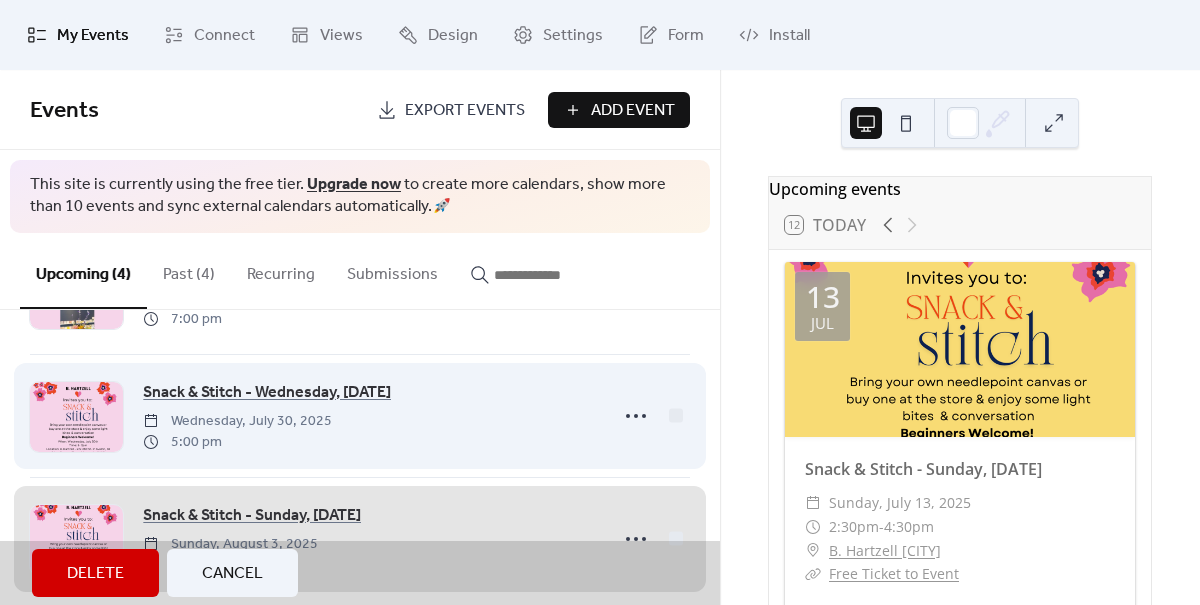 scroll, scrollTop: 258, scrollLeft: 0, axis: vertical 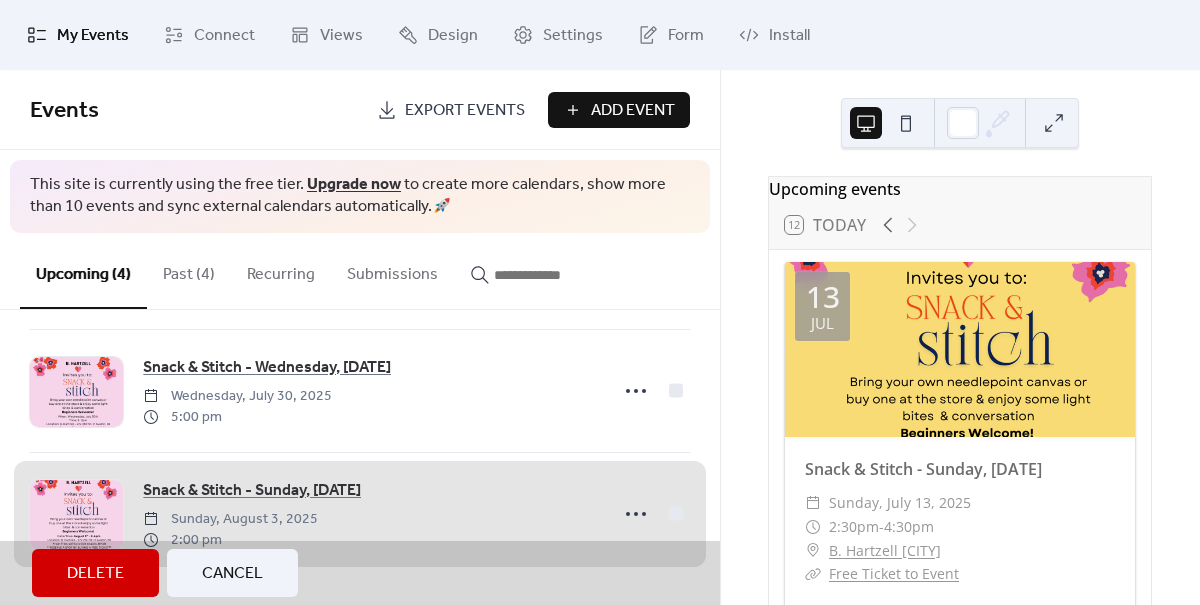 click on "Snack & Stitch - Sunday, [DATE] [DATE] 2:00 pm" at bounding box center [360, 513] 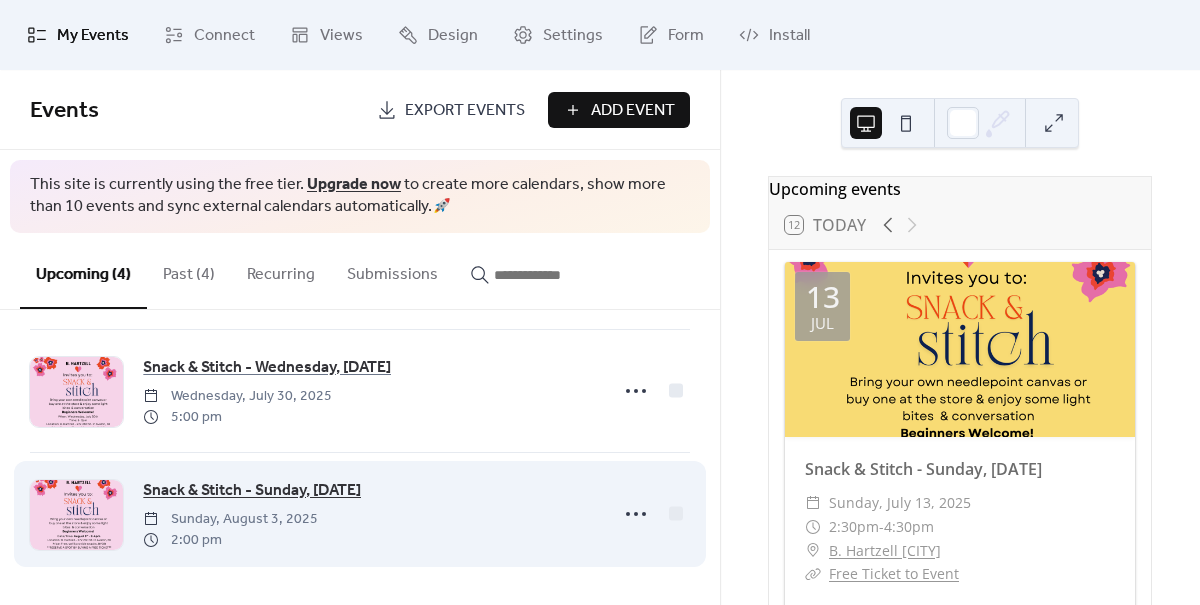 click on "Snack & Stitch - Sunday, [DATE]" at bounding box center [252, 491] 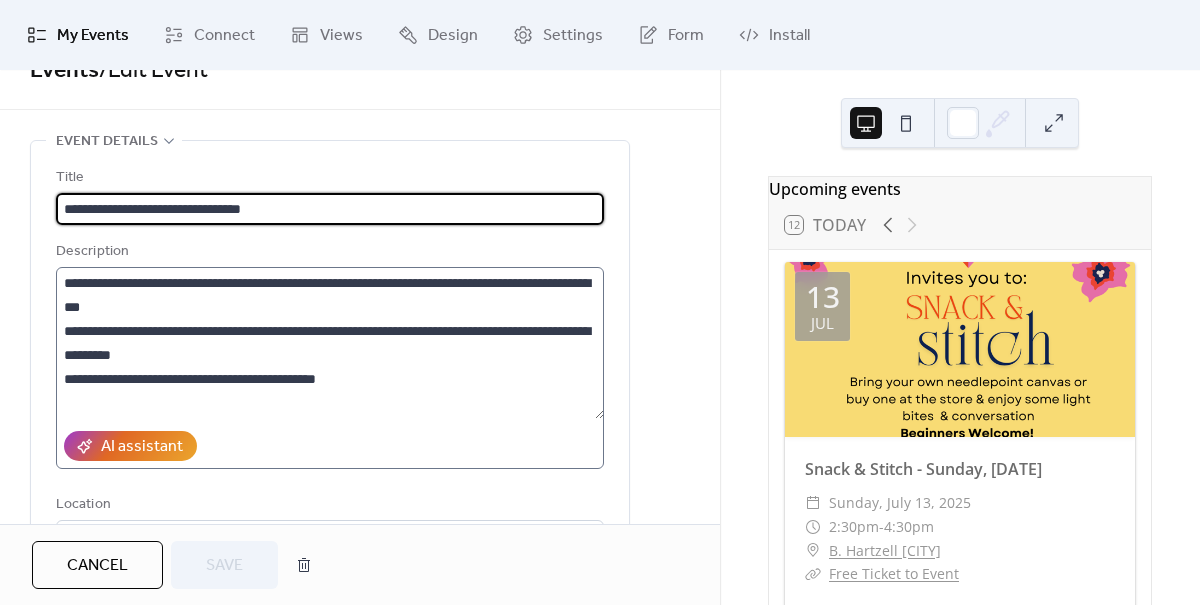 scroll, scrollTop: 41, scrollLeft: 0, axis: vertical 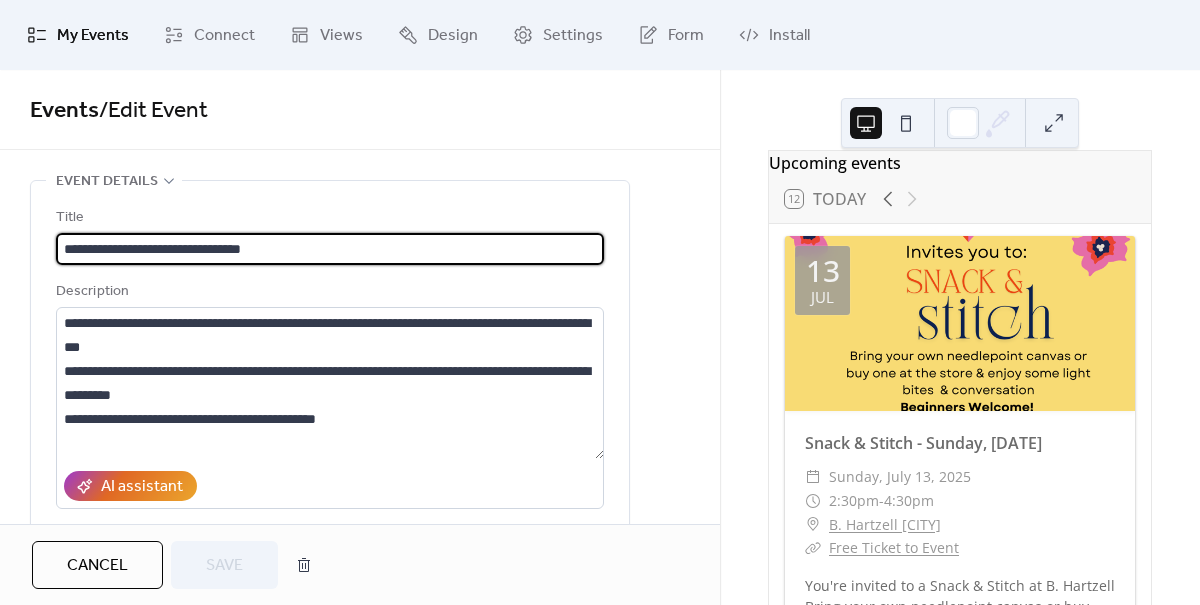 click on "**********" at bounding box center (330, 249) 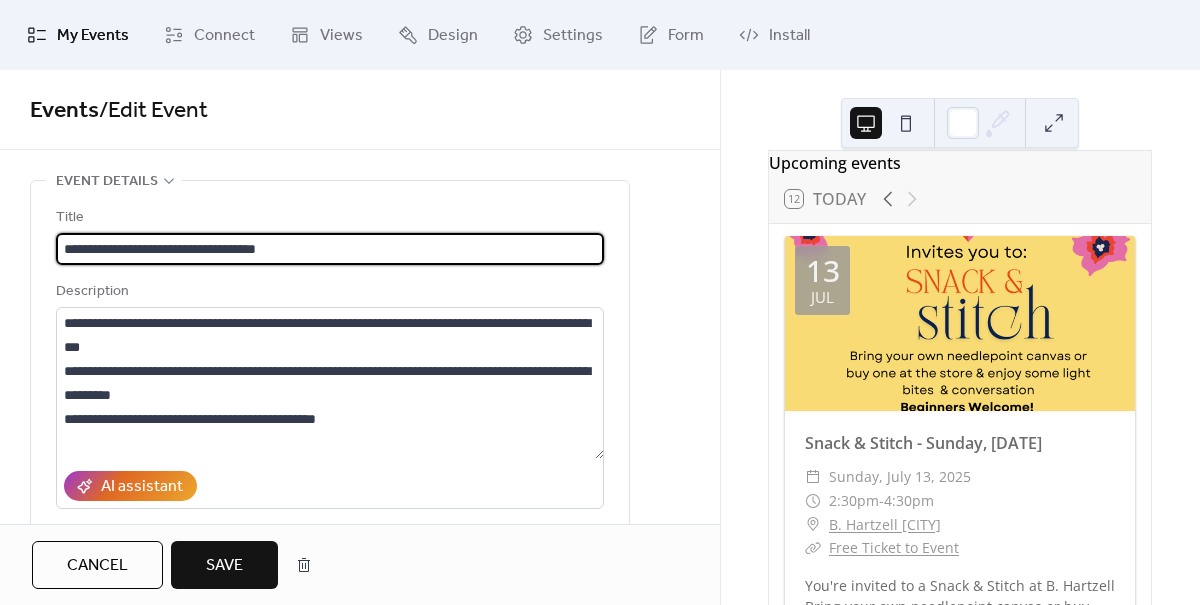 click on "**********" at bounding box center (330, 249) 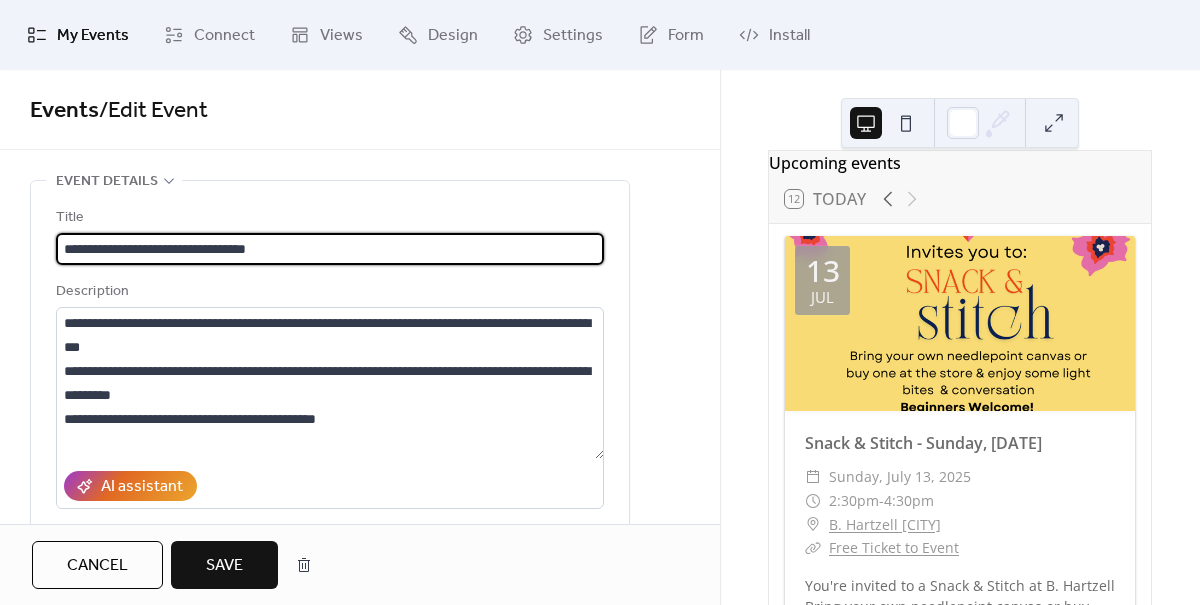 click on "**********" at bounding box center (330, 249) 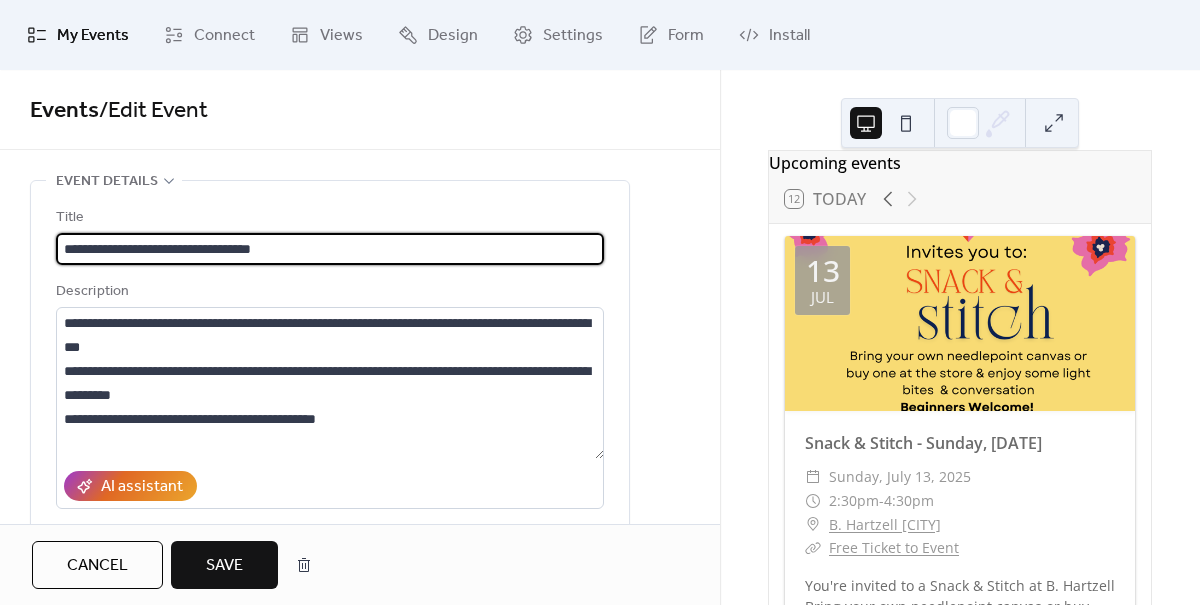 click on "**********" at bounding box center (330, 249) 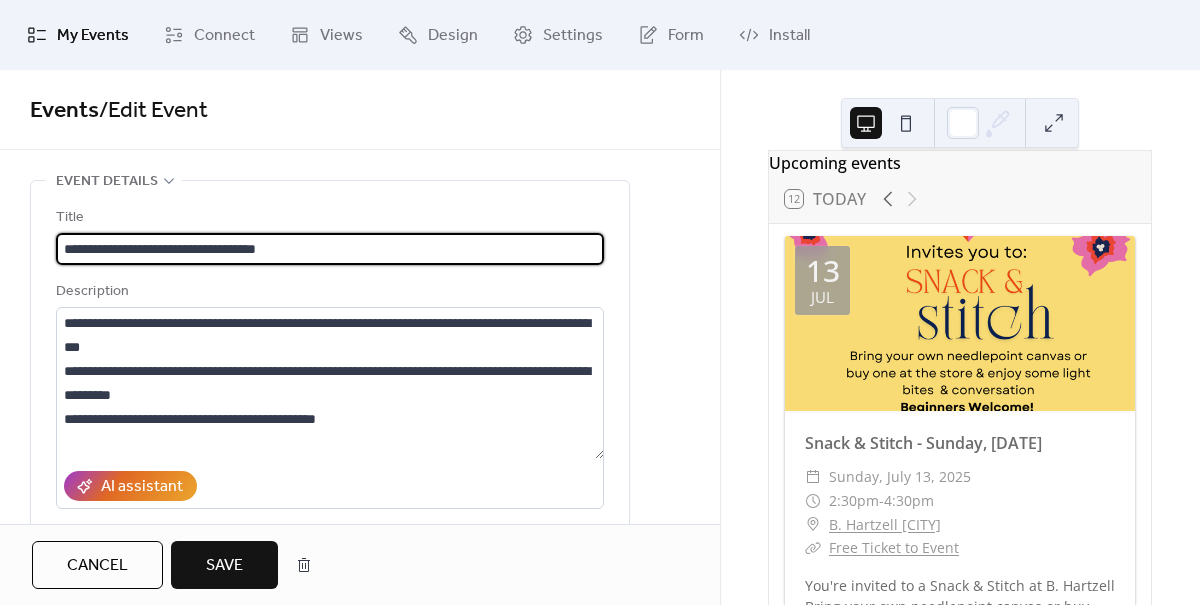 click on "Upcoming events 12 Today 13 Jul Snack & Stitch - Sunday, [DATE] ​ Sunday, [DATE] ​ 2:30pm - 4:30pm ​ B. Hartzell [CITY] ​ Free Ticket to Event You're invited to a Snack & Stitch at B. Hartzell Bring your own needlepoint canvas or buy one at the store & enjoy some snacks and conversation. Feel free to BYOB! Beginners welcome and light instruction available. 15 Jul Flower Arranging with Pickells & Posies ​ Tuesday, [DATE] ​ 7:00pm - 9:00pm ​ www.shopbhartzell.com Please join us for a floral arranging class with Pickells and Posies on July 15th from 7-9pm. It will be at B. Hartzell in [CITY], [STATE] ([ADDRESS]). Feel free to BYOB and we'll provide snacks and non-alcoholic drinks and cups.   Price for the event is: $95 What’s included in the price: Gorgeous fresh flowers, vase, instructions, snacks, a beautiful arrangement you’ll want to show off! 30 Jul Snack & Stitch - Wednesday, [DATE]  ​ Wednesday, [DATE] ​ 5:00pm - 7:00pm ​ B. Hartzell [CITY] ​ 3 Aug ​" at bounding box center (960, 337) 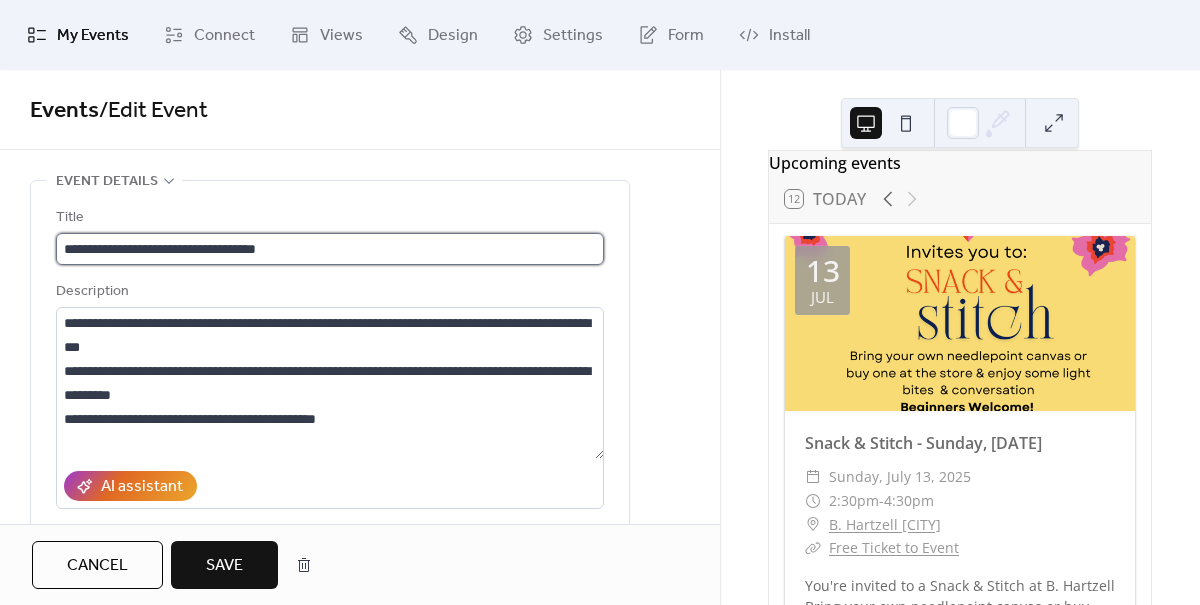 click on "**********" at bounding box center [330, 249] 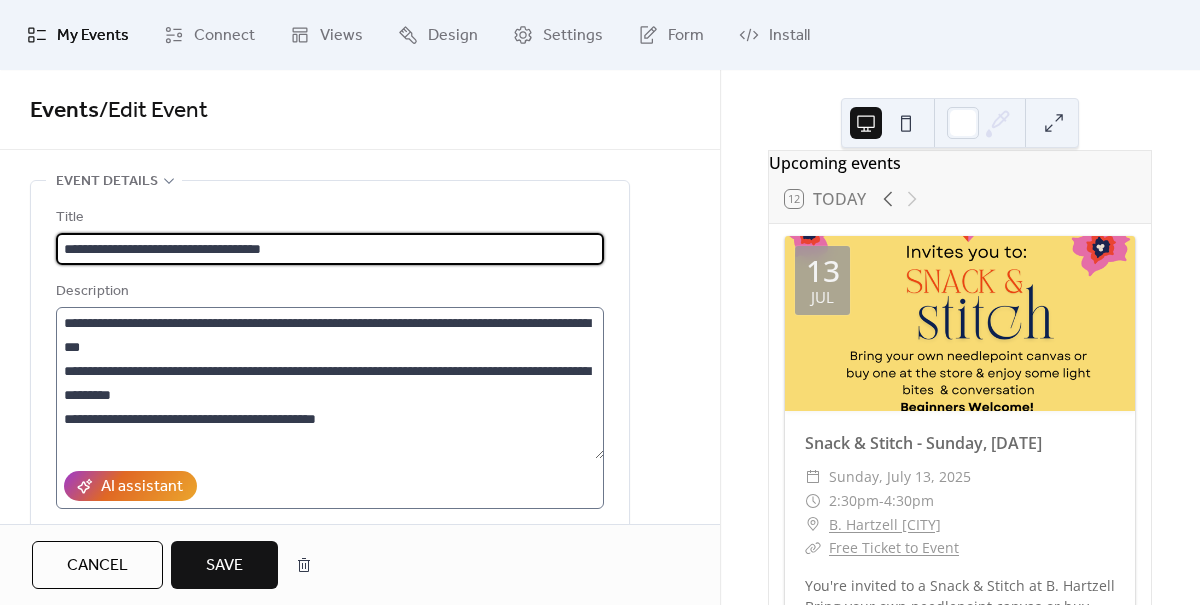 type on "**********" 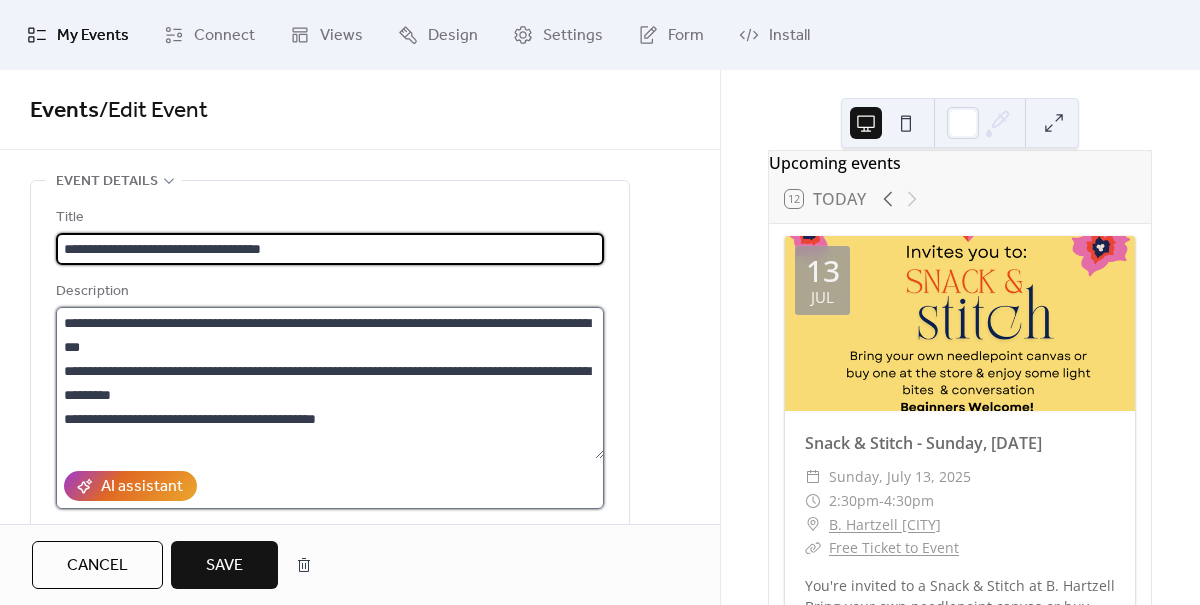 click on "**********" at bounding box center (330, 383) 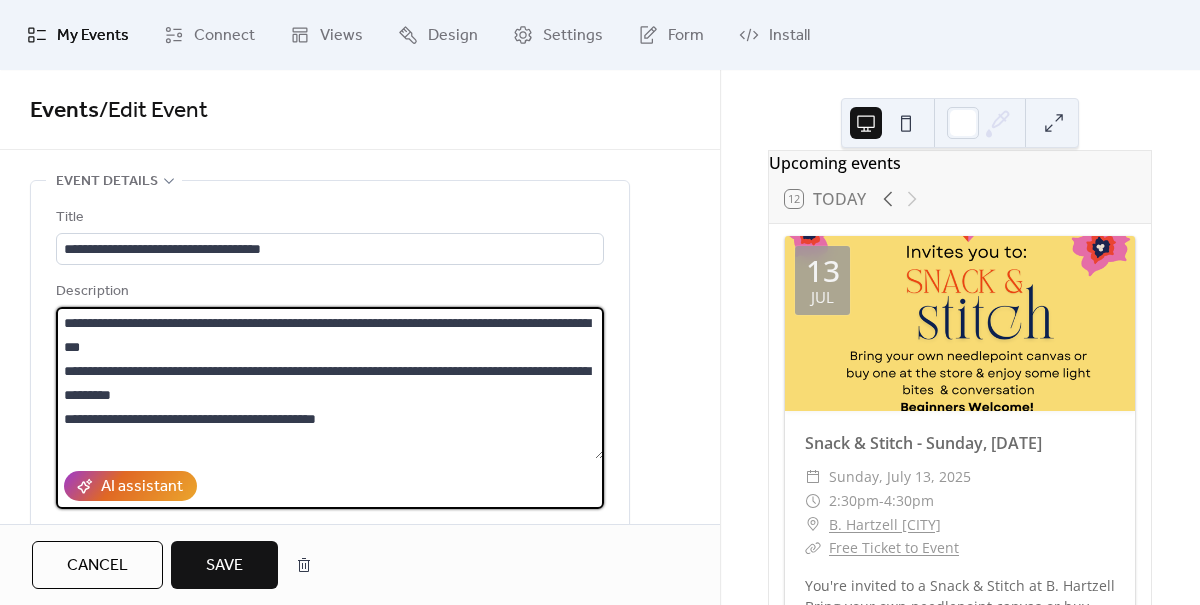 click on "**********" at bounding box center (330, 383) 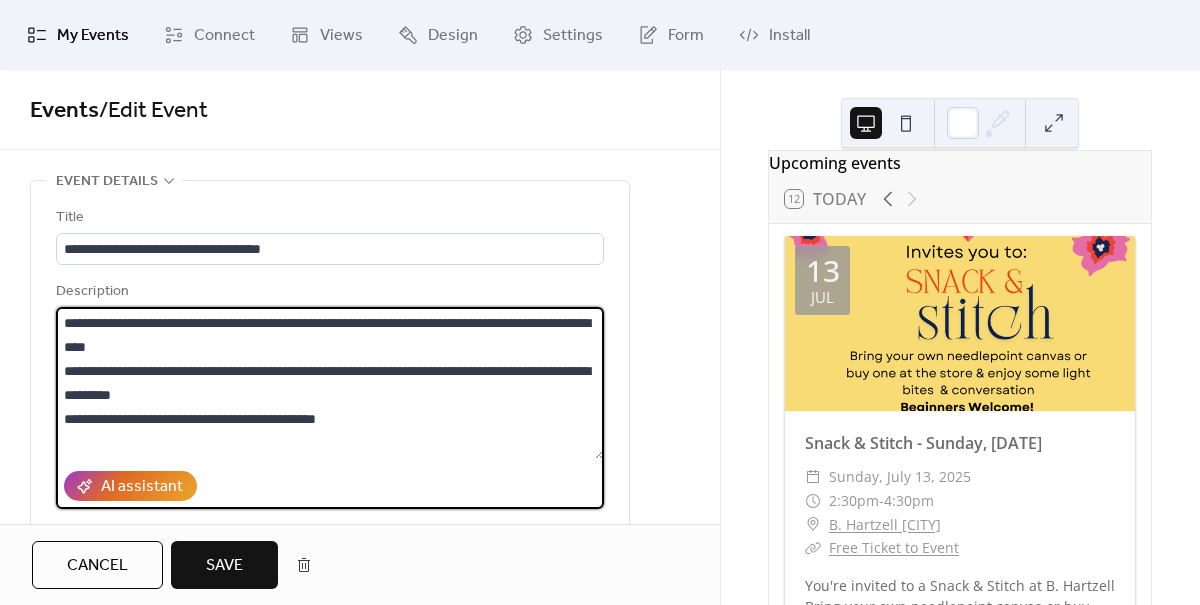 click on "**********" at bounding box center [330, 383] 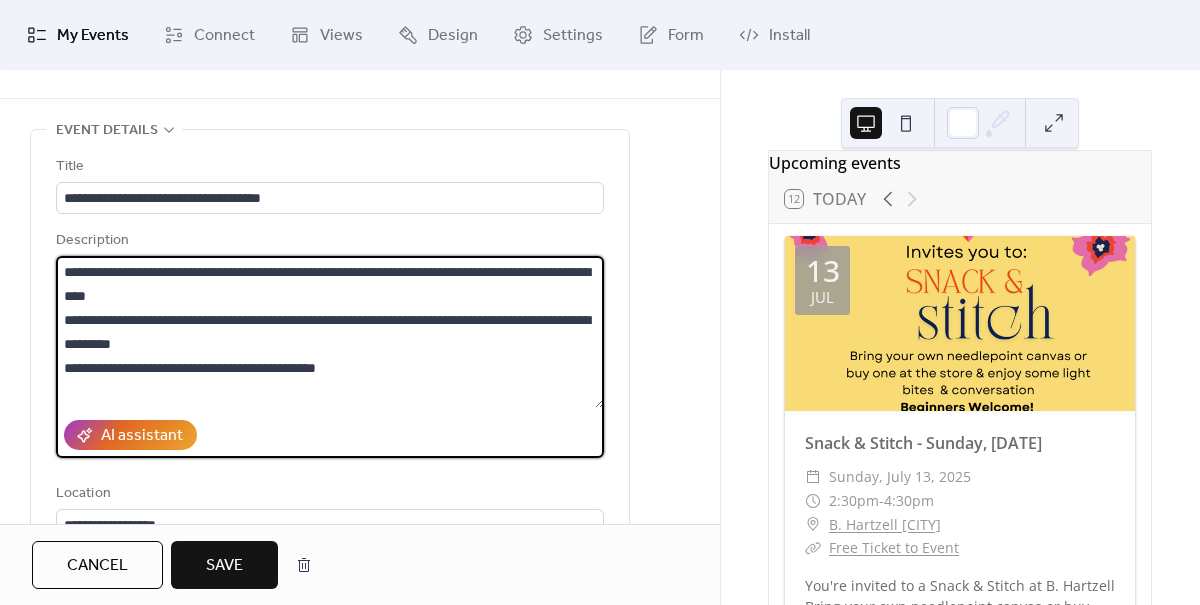 scroll, scrollTop: 414, scrollLeft: 0, axis: vertical 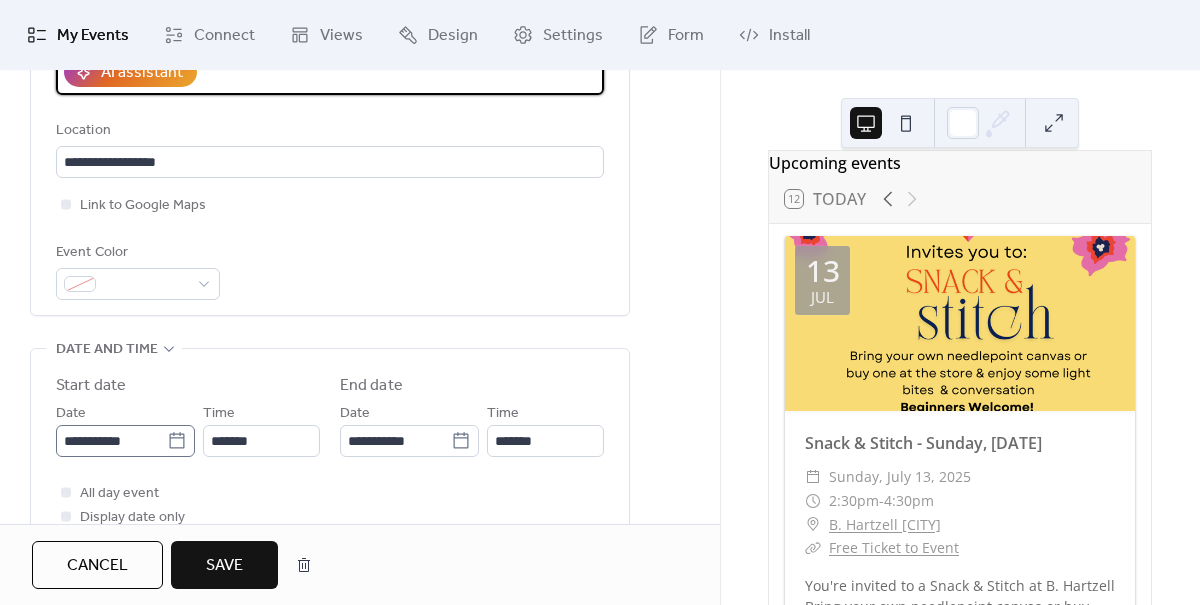 type on "**********" 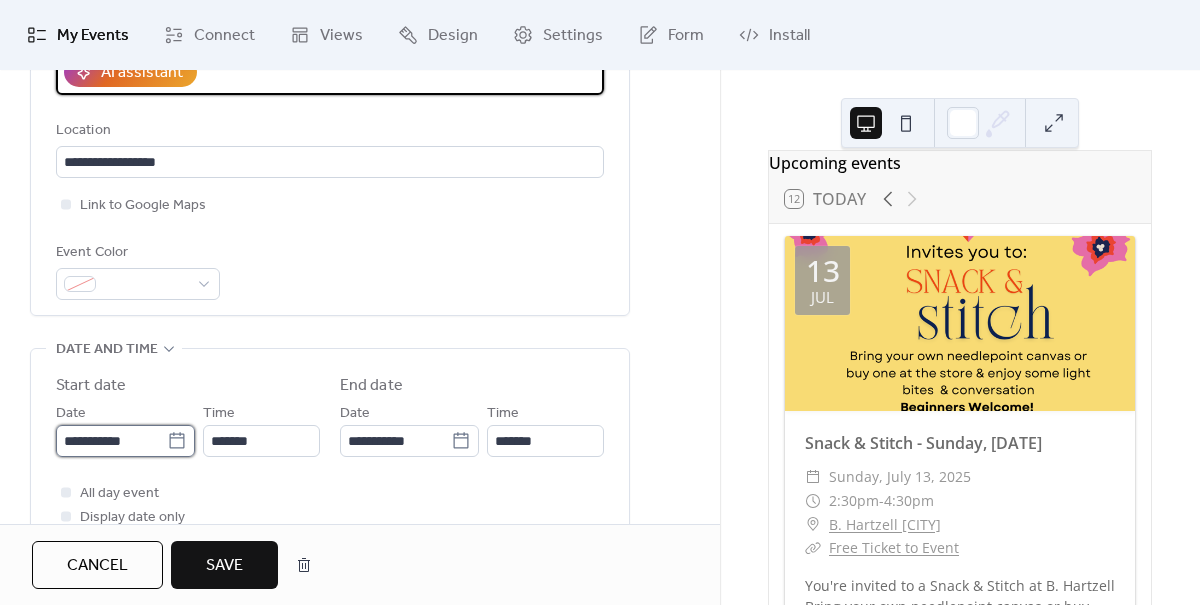 click on "**********" at bounding box center (111, 441) 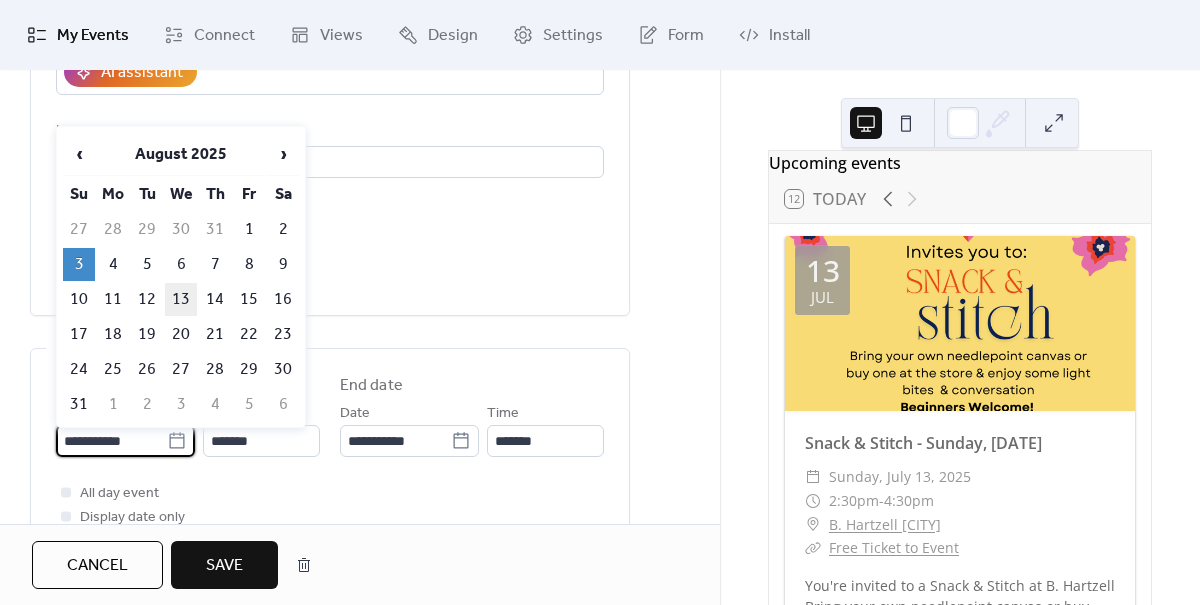 click on "13" at bounding box center (181, 299) 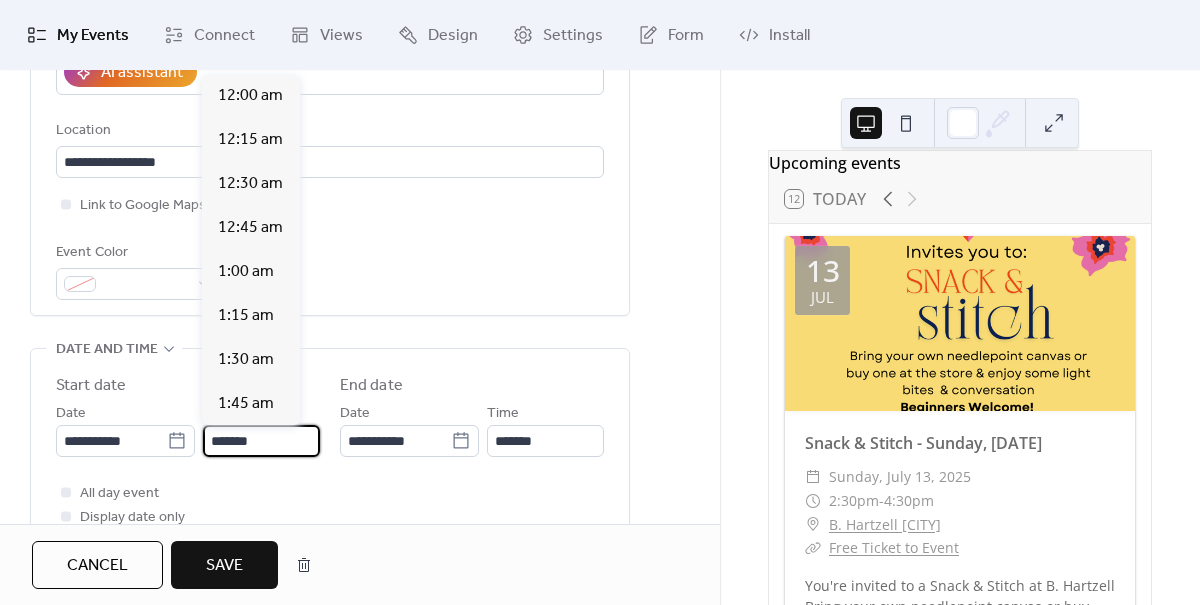 click on "*******" at bounding box center [261, 441] 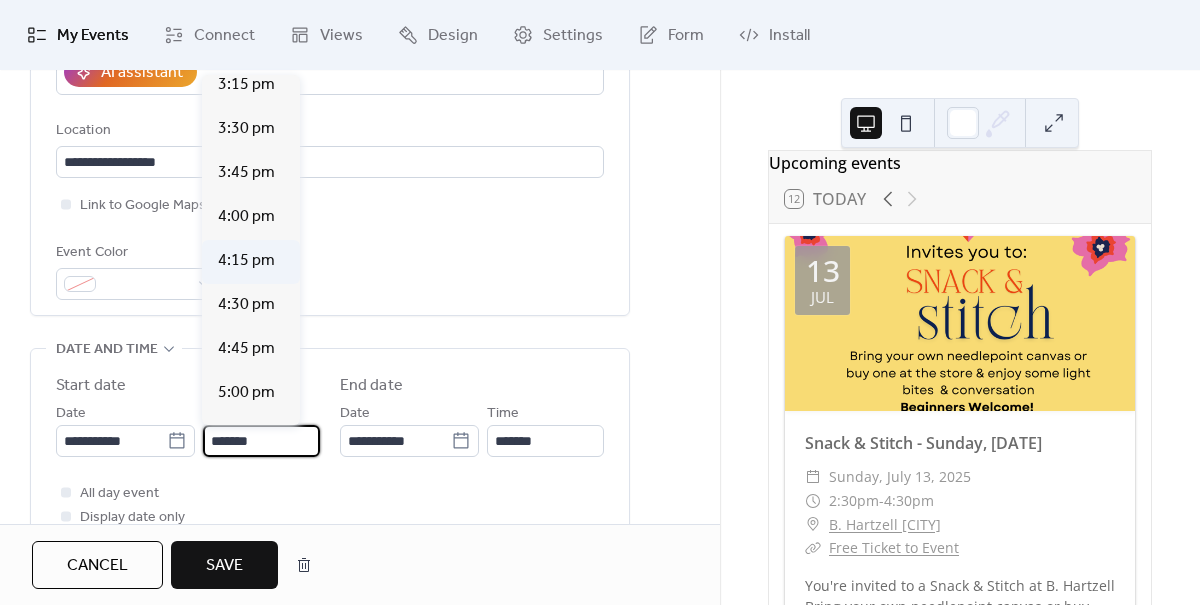 scroll, scrollTop: 2741, scrollLeft: 0, axis: vertical 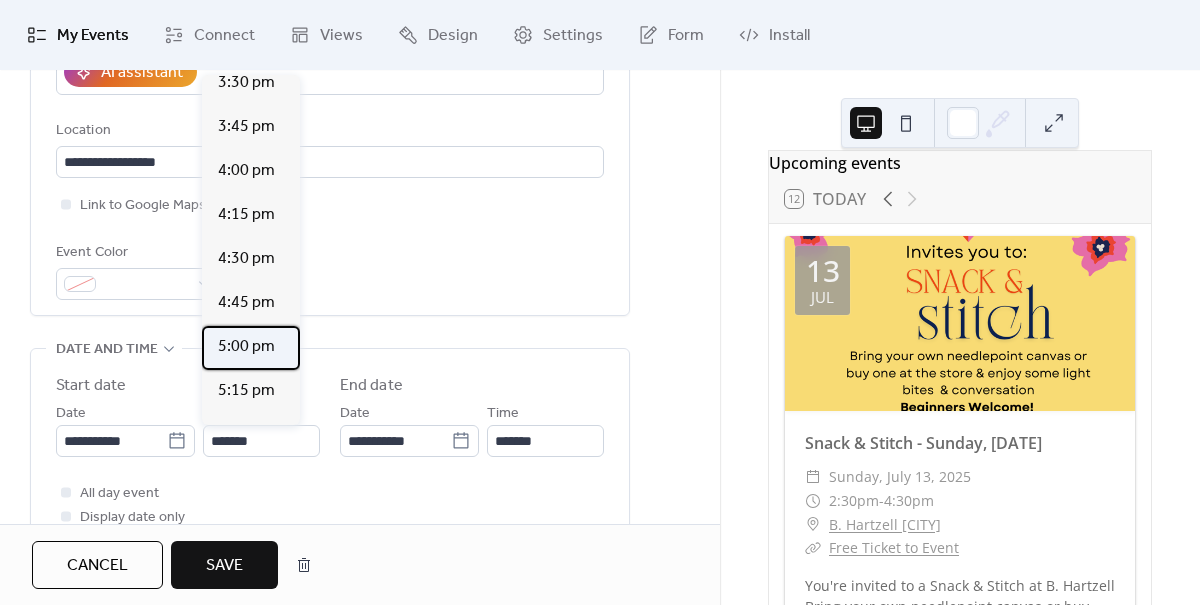 click on "5:00 pm" at bounding box center (246, 347) 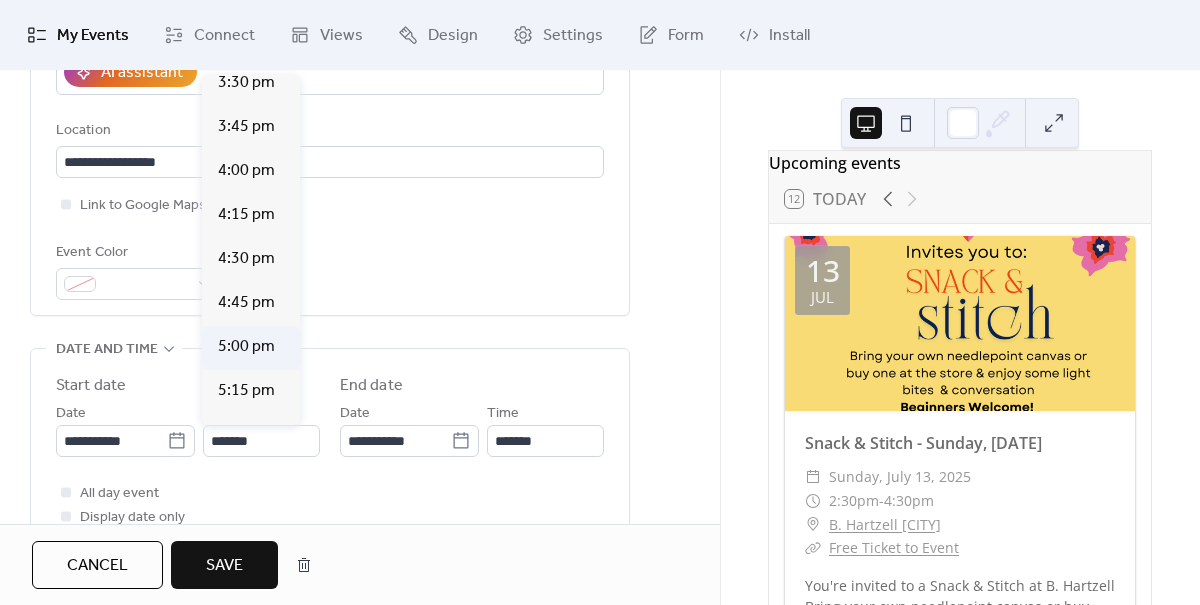 type on "*******" 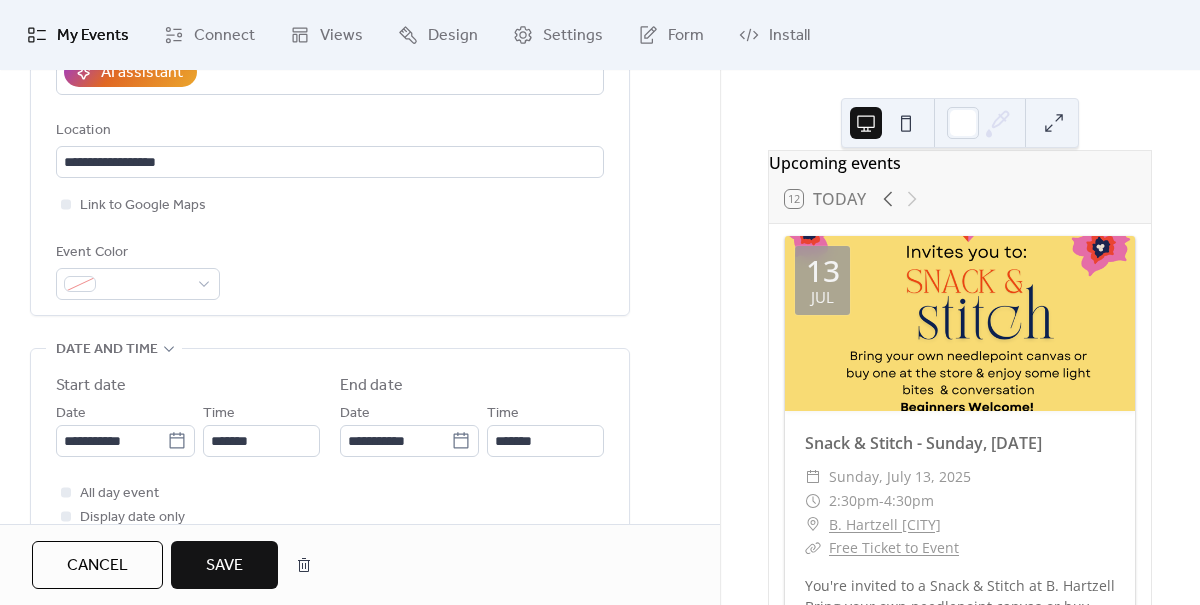 click on "Save" at bounding box center (224, 566) 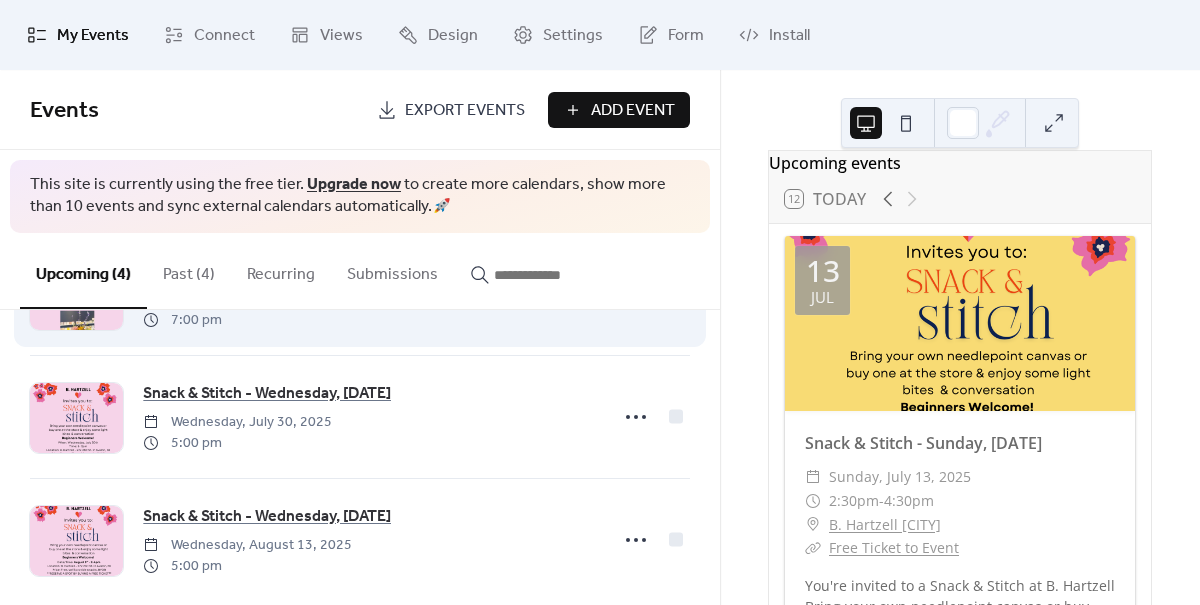 scroll, scrollTop: 258, scrollLeft: 0, axis: vertical 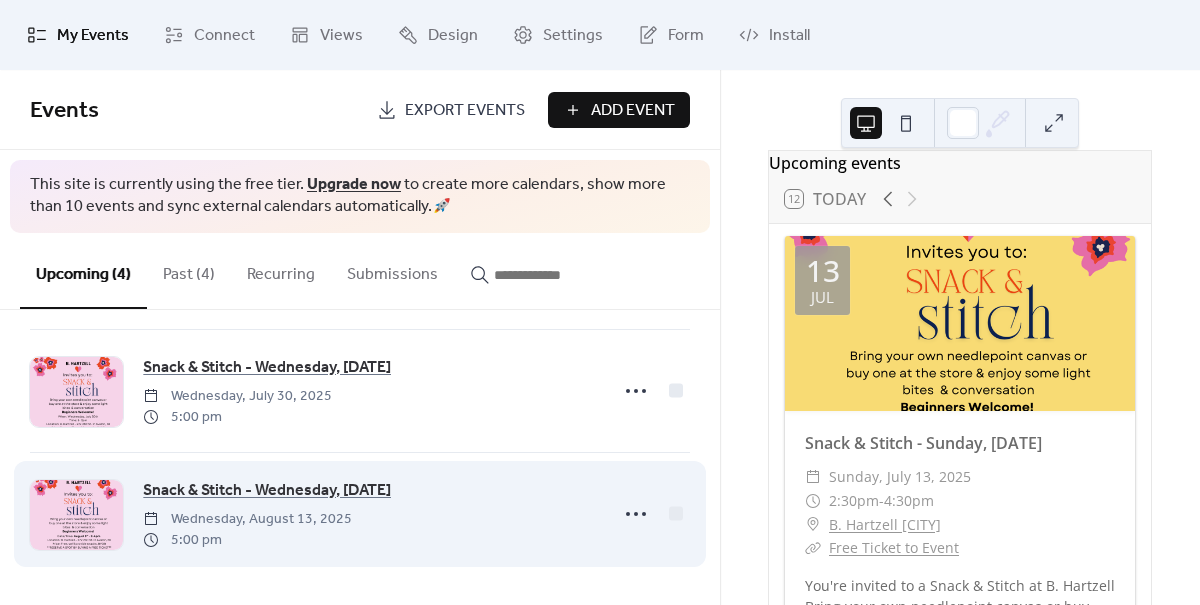 click at bounding box center [76, 515] 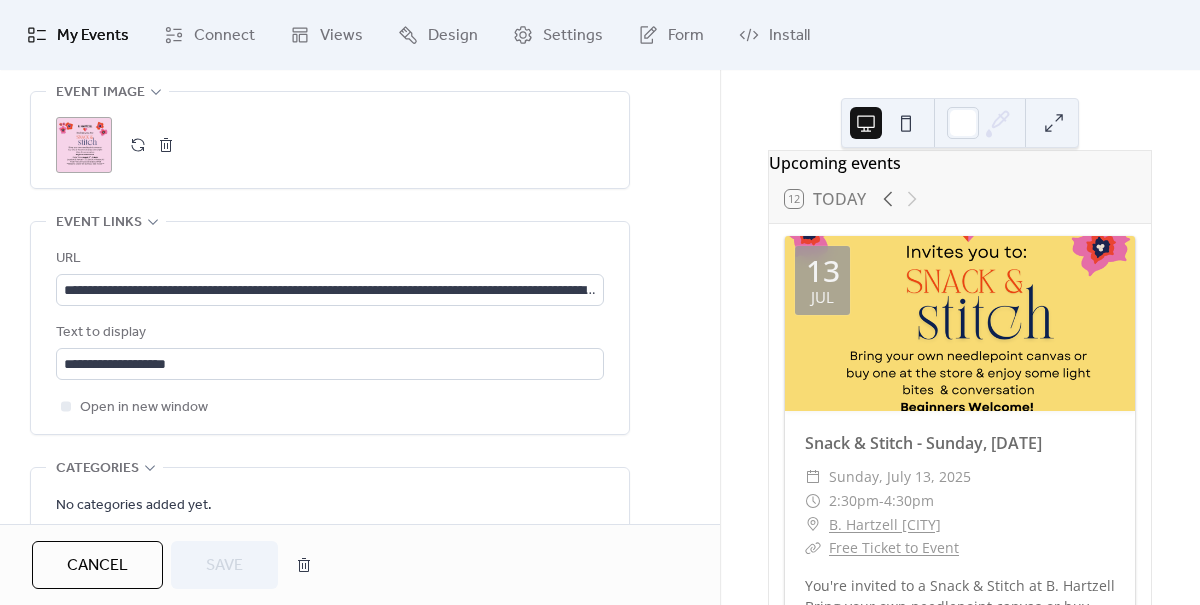 scroll, scrollTop: 1022, scrollLeft: 0, axis: vertical 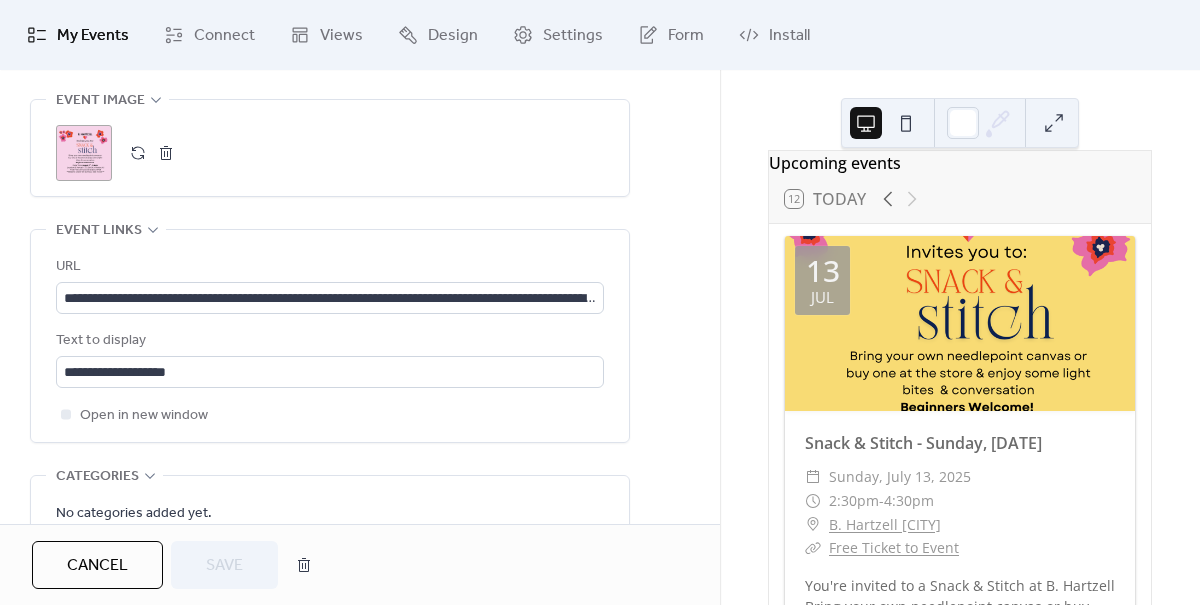 click on ";" at bounding box center (84, 153) 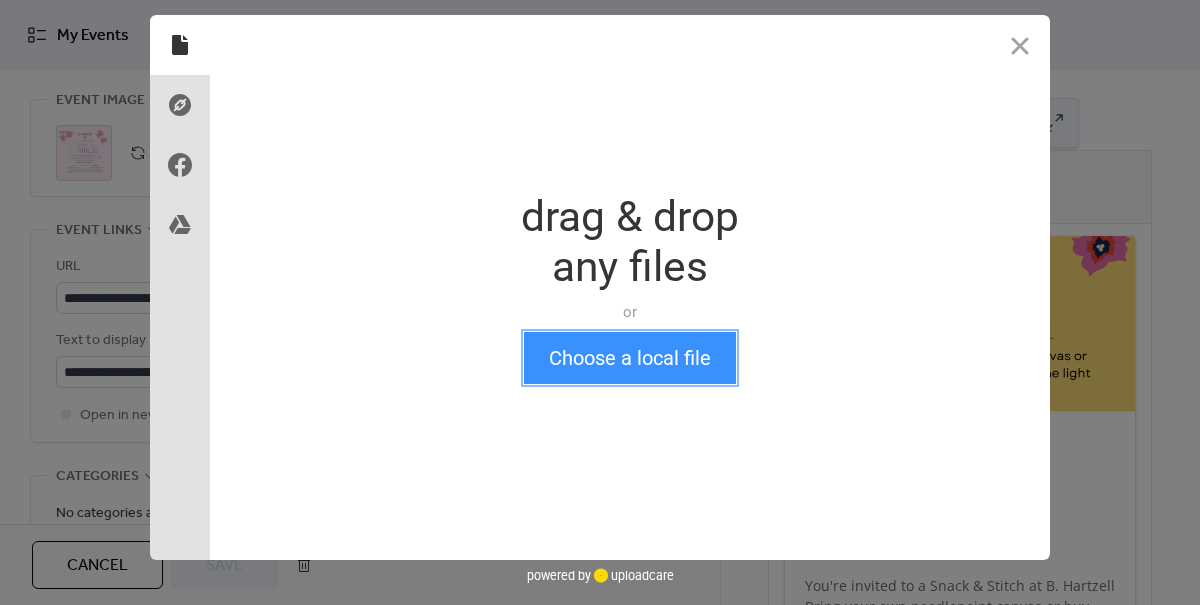 click on "Choose a local file" at bounding box center [630, 358] 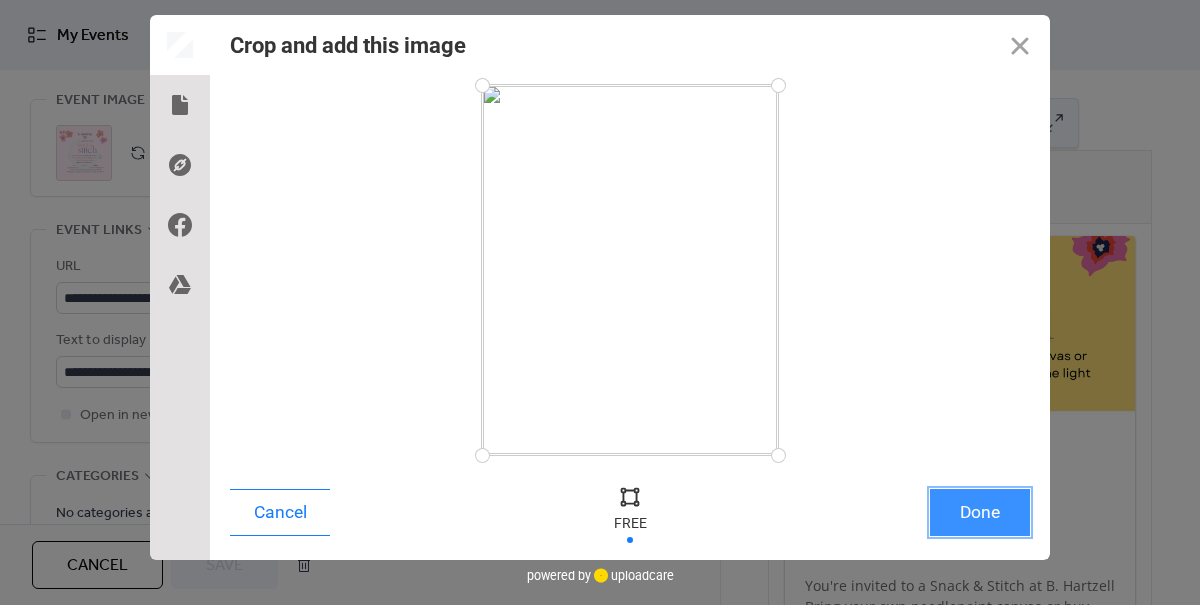 click on "Done" at bounding box center [980, 512] 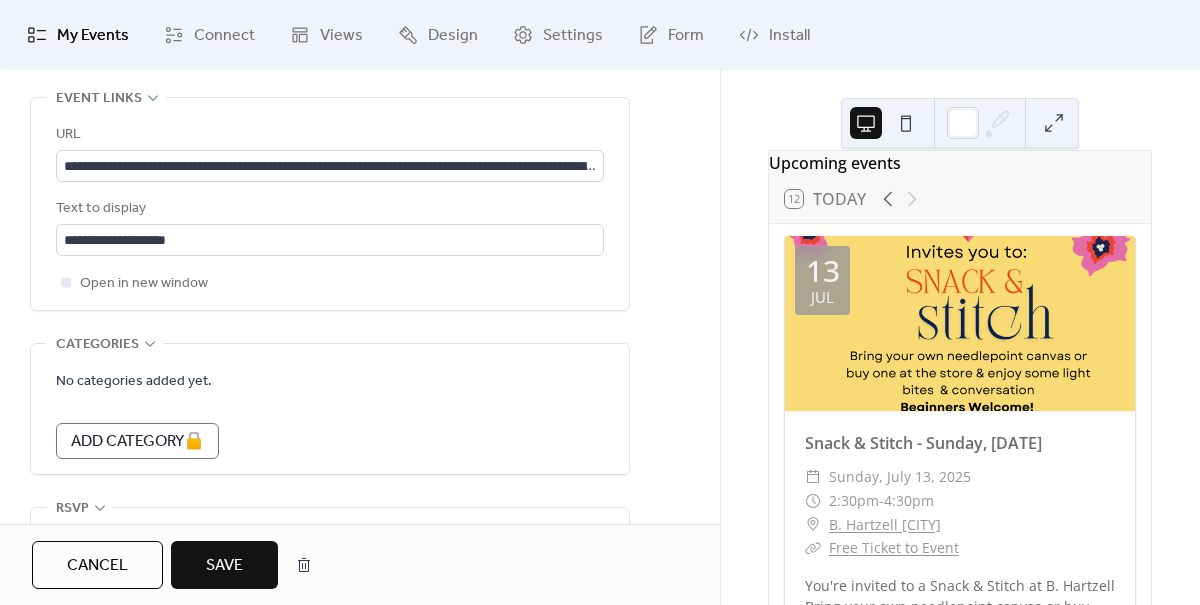 scroll, scrollTop: 1140, scrollLeft: 0, axis: vertical 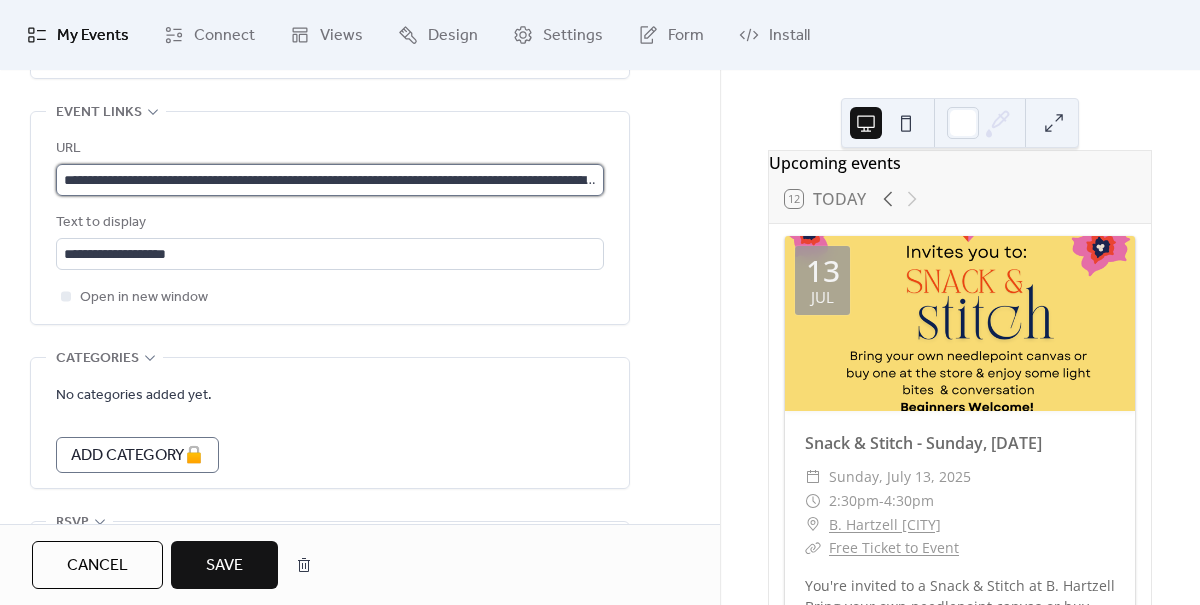 click on "**********" at bounding box center [330, 180] 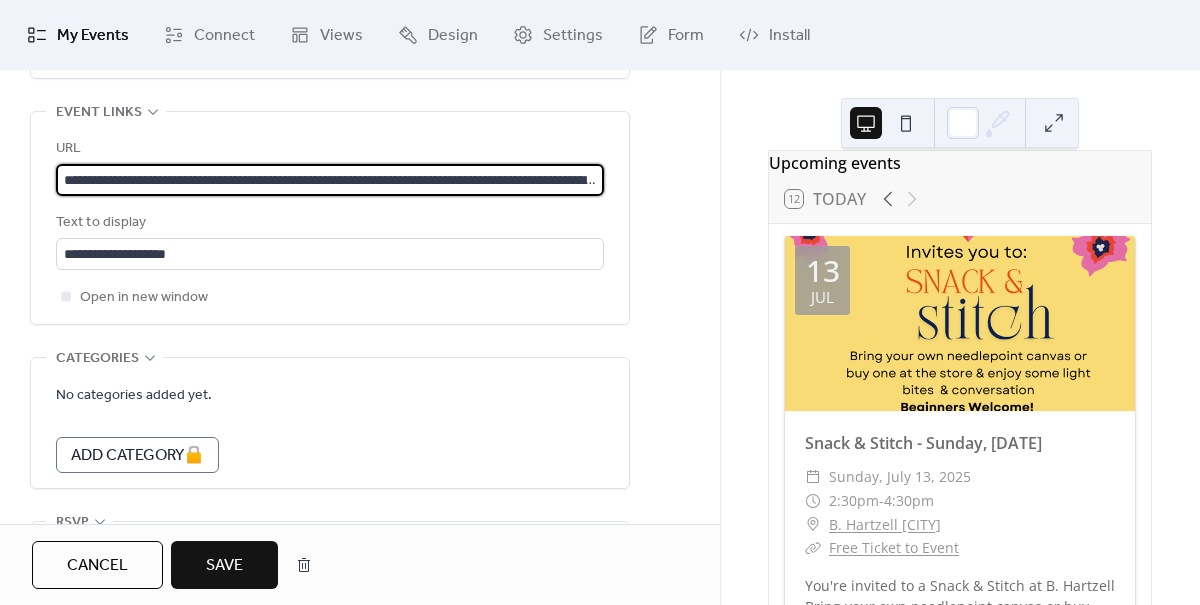 click on "**********" at bounding box center (330, 180) 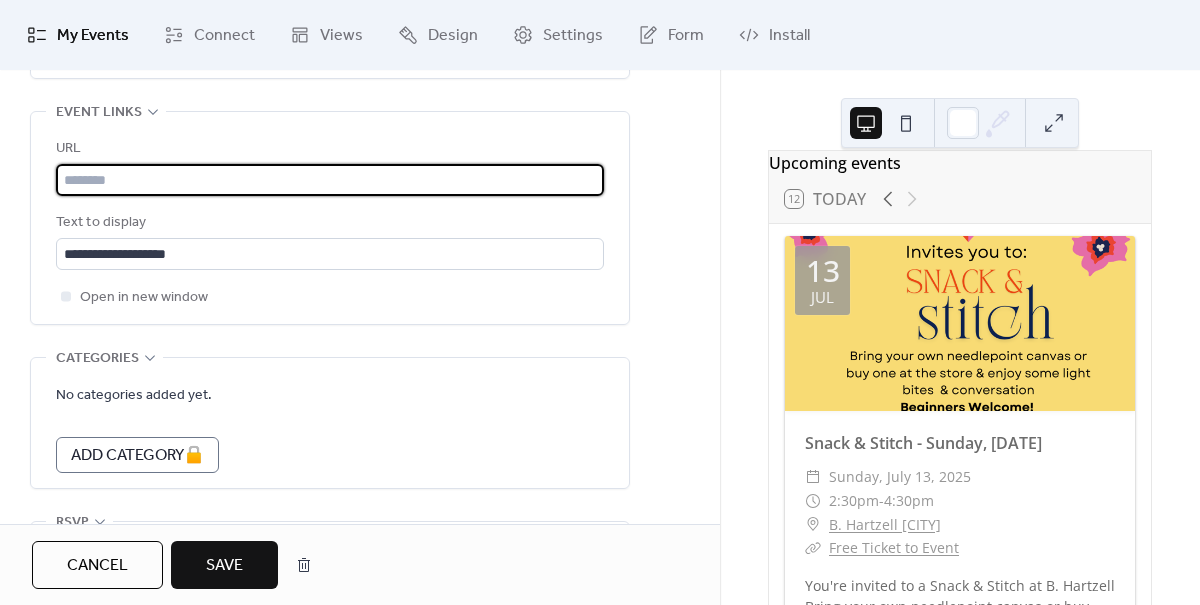 click at bounding box center (330, 180) 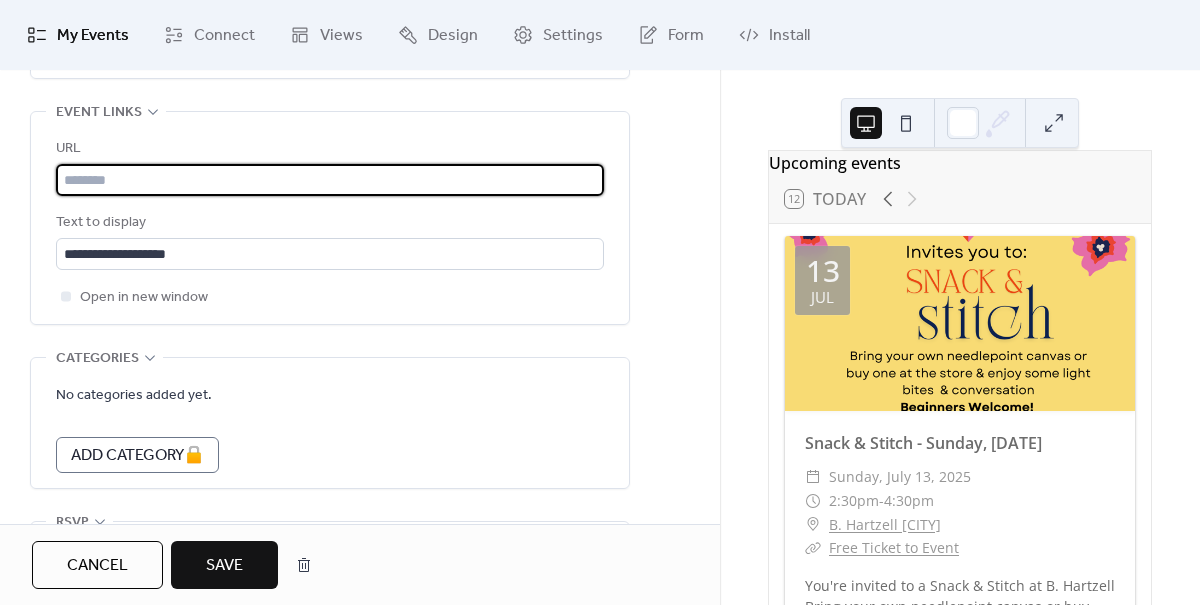 paste on "**********" 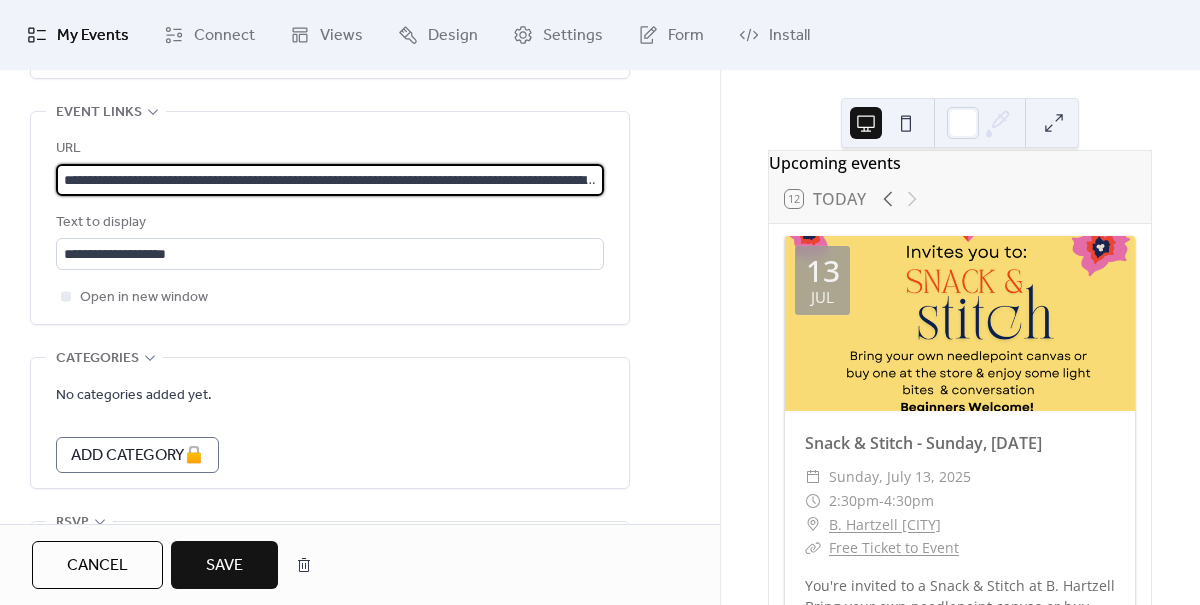 scroll, scrollTop: 0, scrollLeft: 405, axis: horizontal 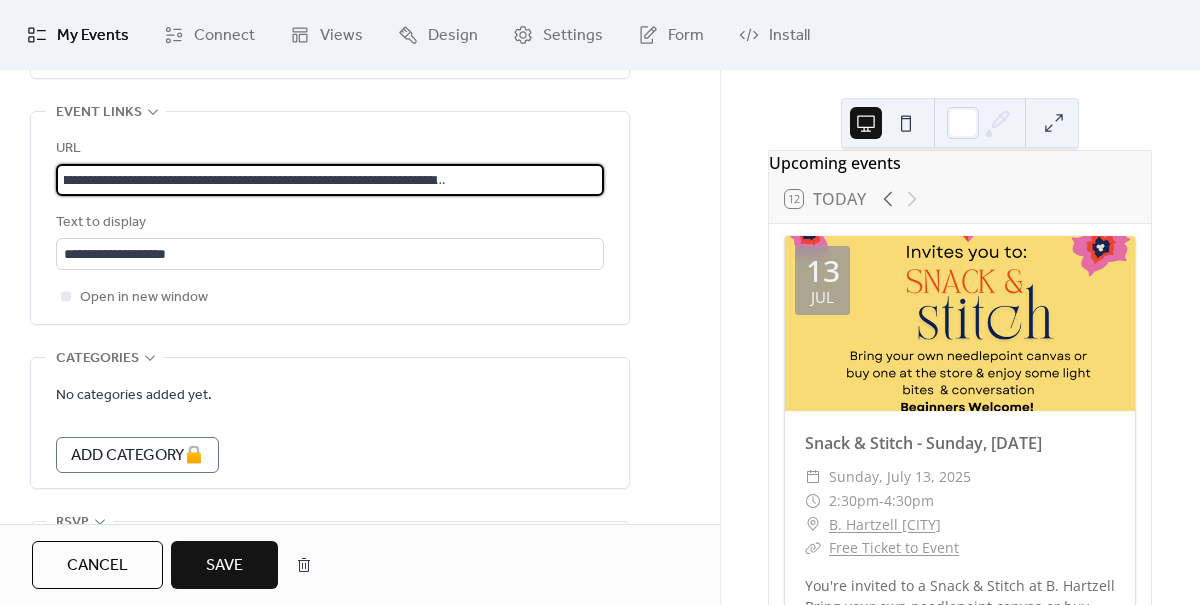 type on "**********" 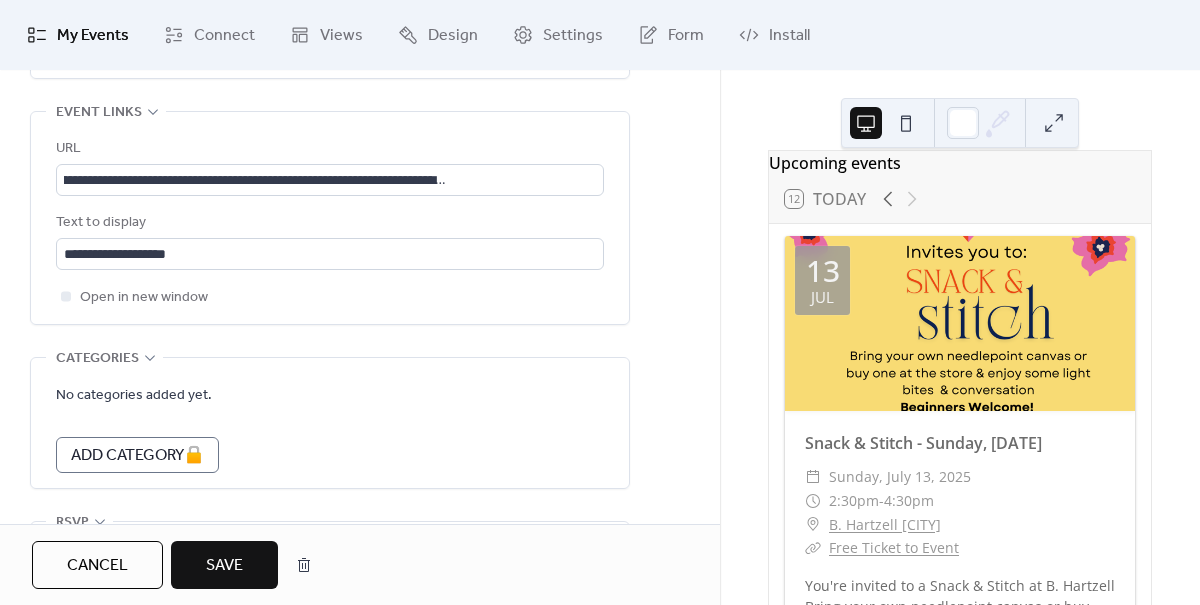 click on "Save" at bounding box center [224, 566] 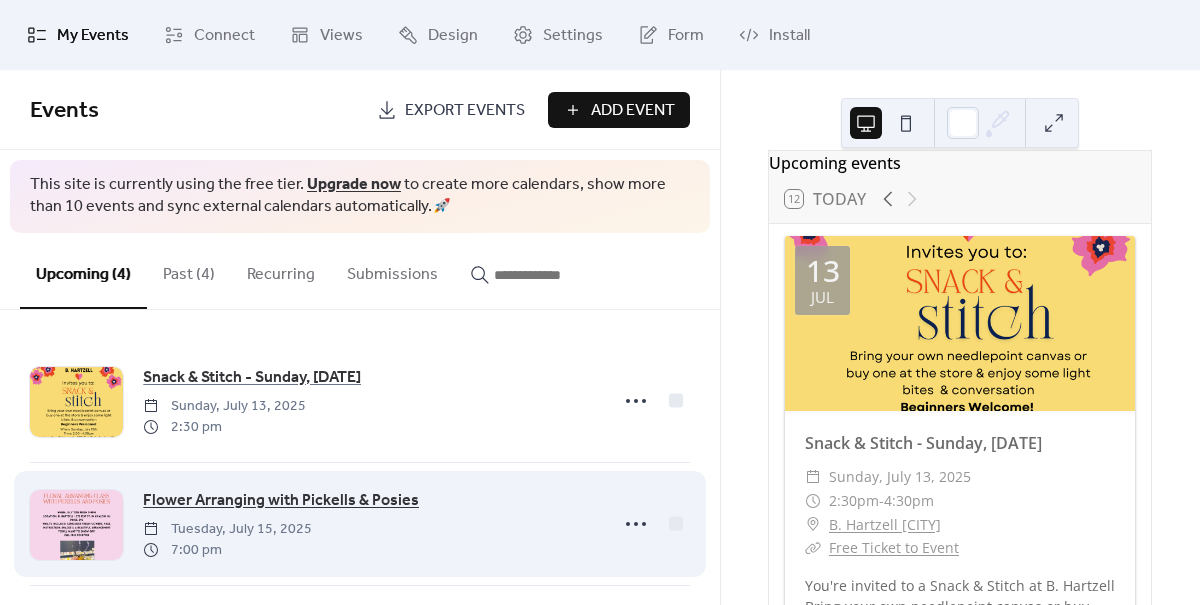 scroll, scrollTop: 258, scrollLeft: 0, axis: vertical 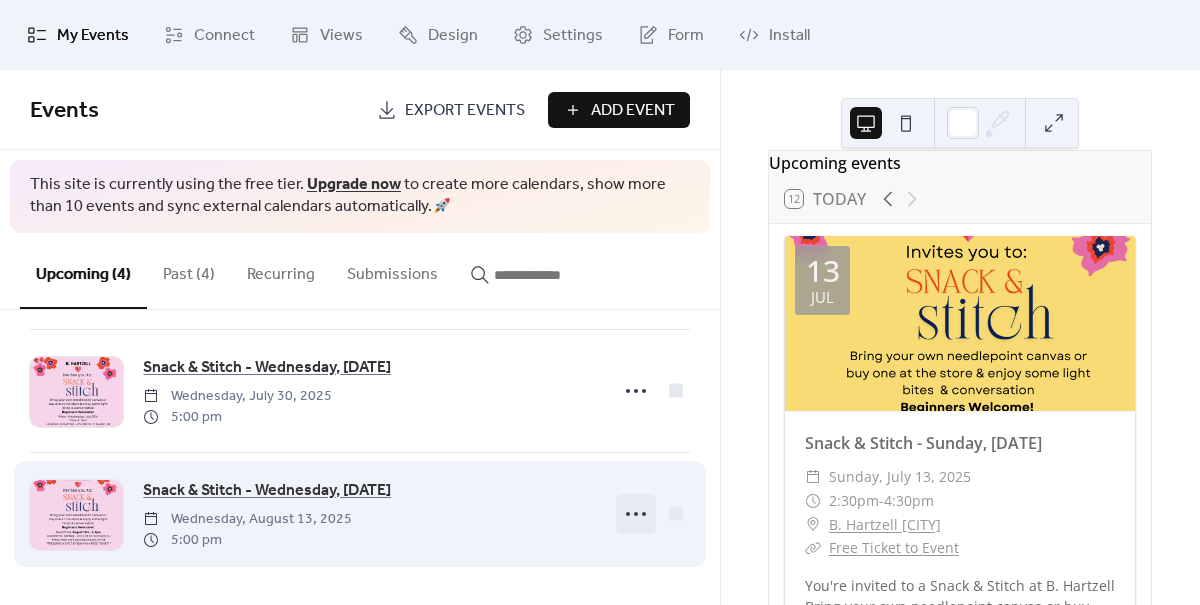 click 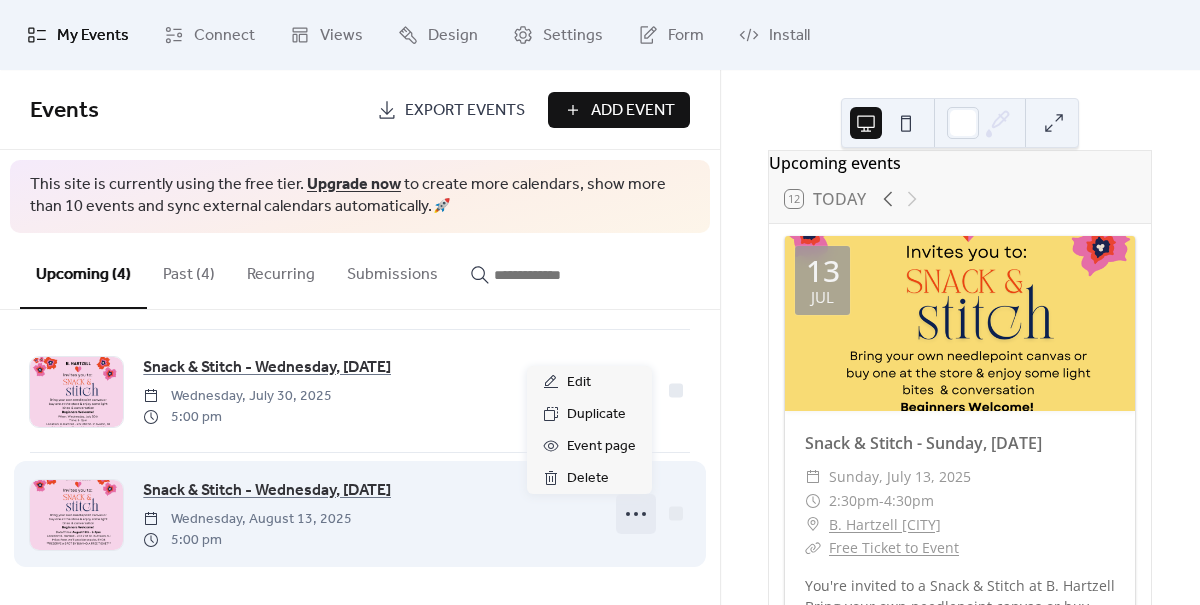 click on "Snack & Stitch - Wednesday, [DATE] [DATE] 5:00 pm" at bounding box center [369, 514] 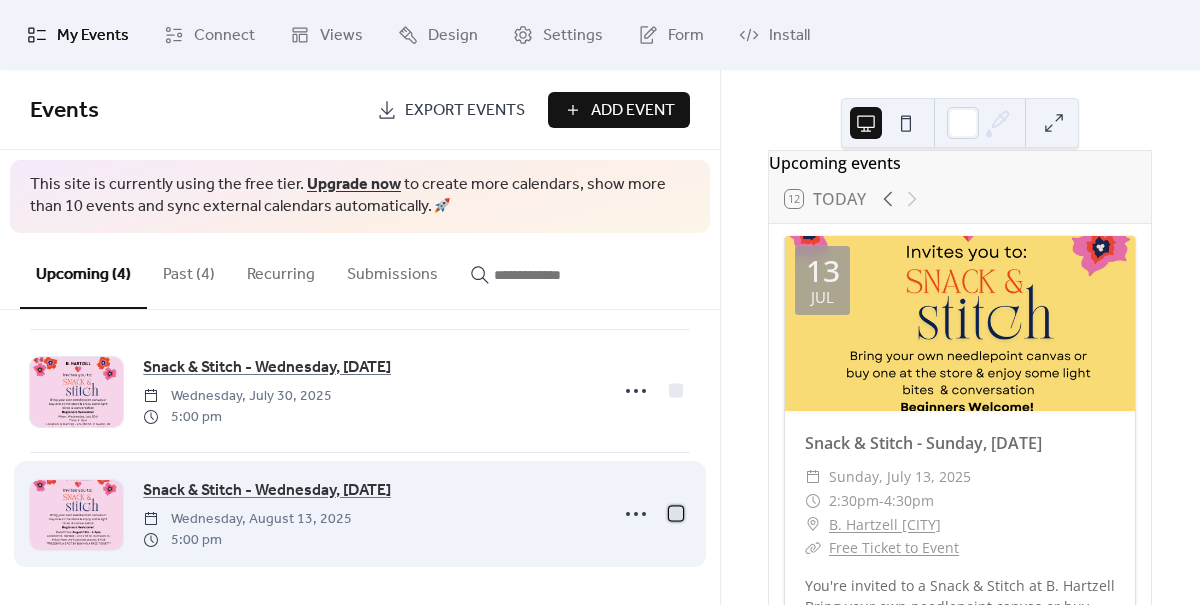 click at bounding box center [676, 513] 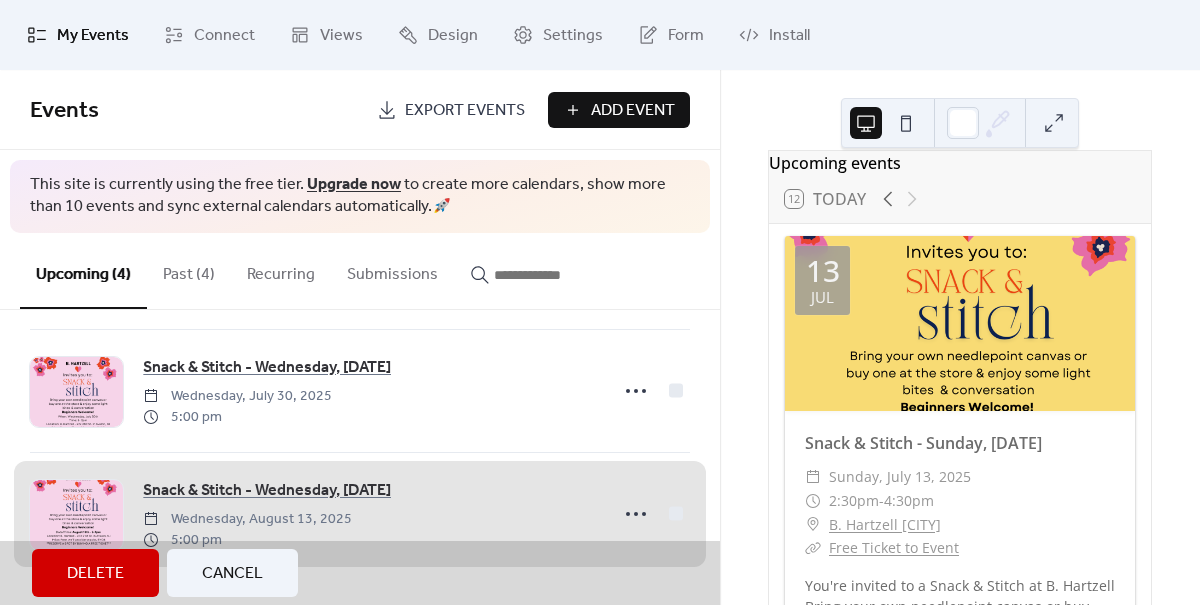click on "My Events Connect Views Design Settings Form Install" at bounding box center [600, 35] 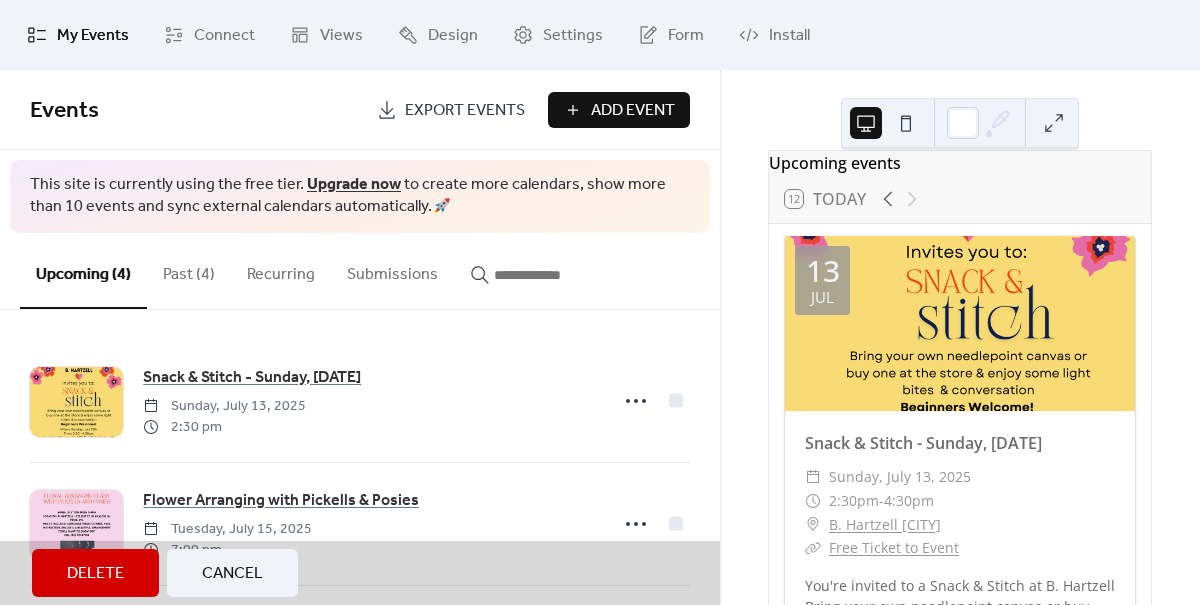 scroll, scrollTop: 258, scrollLeft: 0, axis: vertical 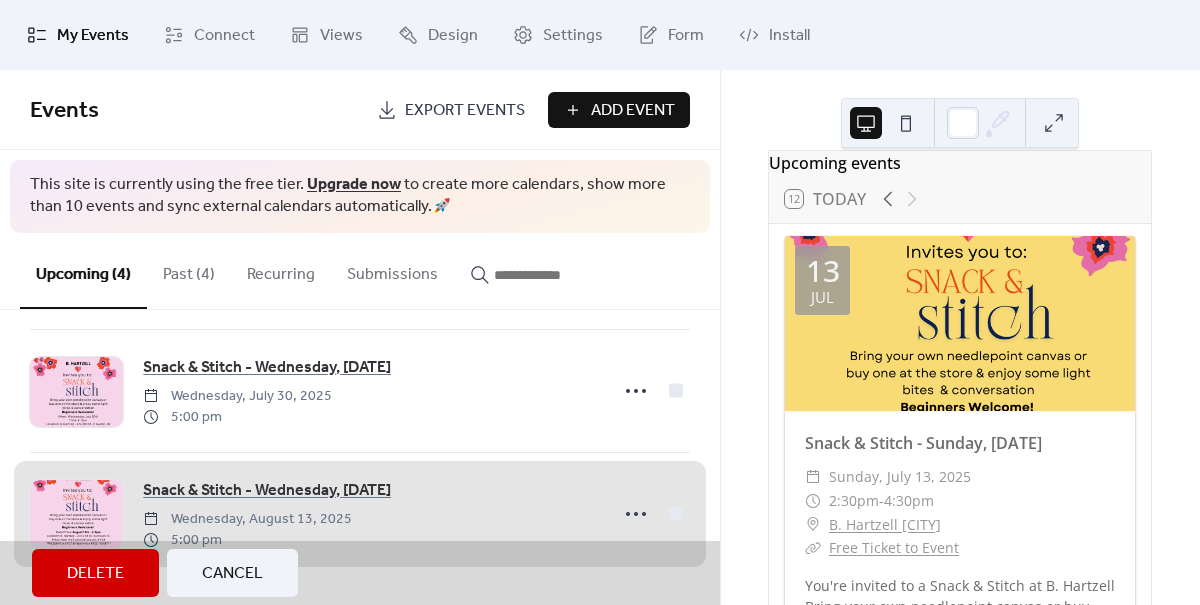 click on "Upcoming events 12 Today 13 Jul Snack & Stitch - Sunday, [DATE] ​ Sunday, [DATE] ​ 2:30pm - 4:30pm ​ B. Hartzell [CITY] ​ Free Ticket to Event You're invited to a Snack & Stitch at B. Hartzell Bring your own needlepoint canvas or buy one at the store & enjoy some snacks and conversation. Feel free to BYOB! Beginners welcome and light instruction available. 15 Jul Flower Arranging with Pickells & Posies ​ Tuesday, [DATE] ​ 7:00pm - 9:00pm ​ www.shopbhartzell.com Please join us for a floral arranging class with Pickells and Posies on July 15th from 7-9pm. It will be at B. Hartzell in [CITY], [STATE] ([ADDRESS]). Feel free to BYOB and we'll provide snacks and non-alcoholic drinks and cups.   Price for the event is: $95 What’s included in the price: Gorgeous fresh flowers, vase, instructions, snacks, a beautiful arrangement you’ll want to show off! 30 Jul Snack & Stitch - Wednesday, [DATE]  ​ Wednesday, [DATE] ​ 5:00pm - 7:00pm ​ B. Hartzell [CITY] ​ 13 Aug ​" at bounding box center (960, 337) 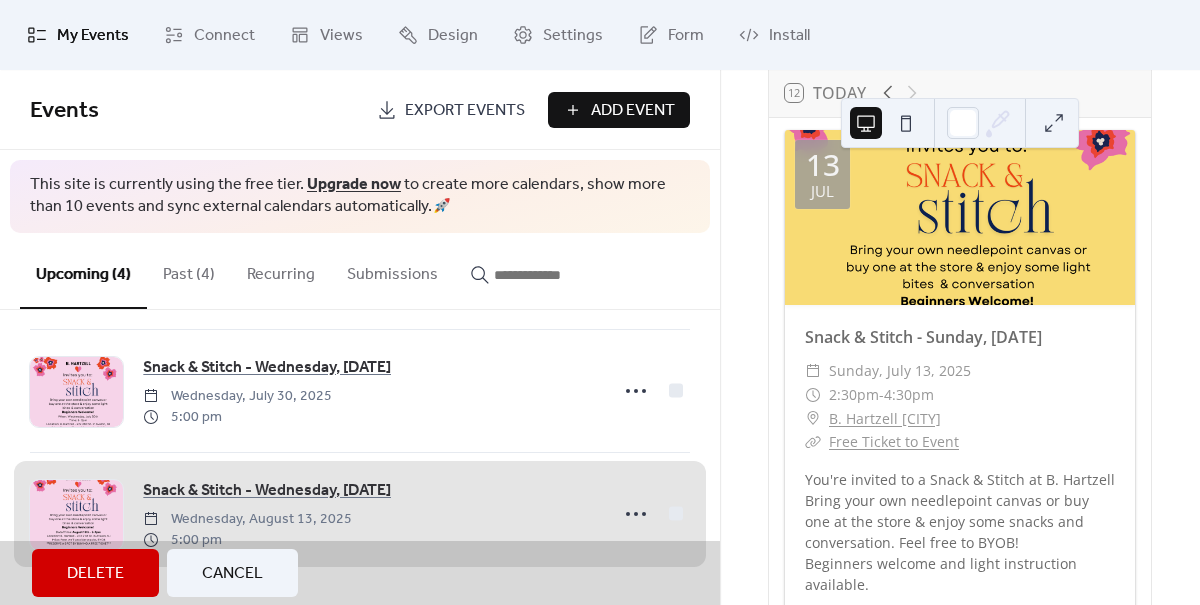 scroll, scrollTop: 349, scrollLeft: 0, axis: vertical 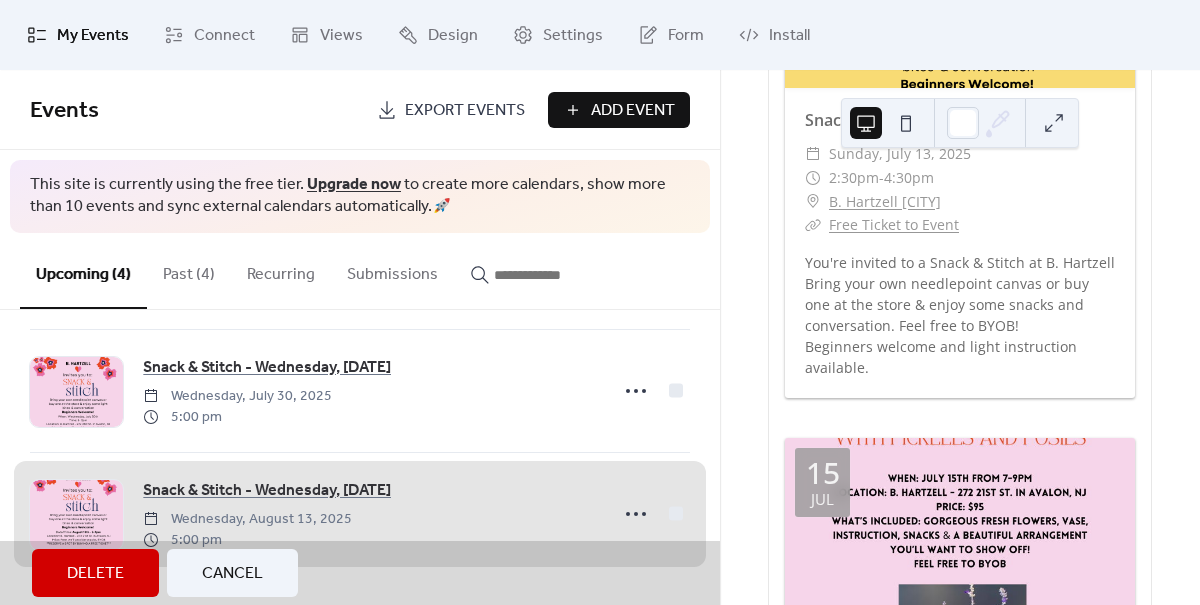 click on "Upcoming events 12 Today 13 Jul Snack & Stitch - Sunday, [DATE] ​ Sunday, [DATE] ​ 2:30pm - 4:30pm ​ B. Hartzell [CITY] ​ Free Ticket to Event You're invited to a Snack & Stitch at B. Hartzell Bring your own needlepoint canvas or buy one at the store & enjoy some snacks and conversation. Feel free to BYOB! Beginners welcome and light instruction available. 15 Jul Flower Arranging with Pickells & Posies ​ Tuesday, [DATE] ​ 7:00pm - 9:00pm ​ www.shopbhartzell.com Please join us for a floral arranging class with Pickells and Posies on July 15th from 7-9pm. It will be at B. Hartzell in [CITY], [STATE] ([ADDRESS]). Feel free to BYOB and we'll provide snacks and non-alcoholic drinks and cups.   Price for the event is: $95 What’s included in the price: Gorgeous fresh flowers, vase, instructions, snacks, a beautiful arrangement you’ll want to show off! 30 Jul Snack & Stitch - Wednesday, [DATE]  ​ Wednesday, [DATE] ​ 5:00pm - 7:00pm ​ B. Hartzell [CITY] ​ 13 Aug ​" at bounding box center (960, 337) 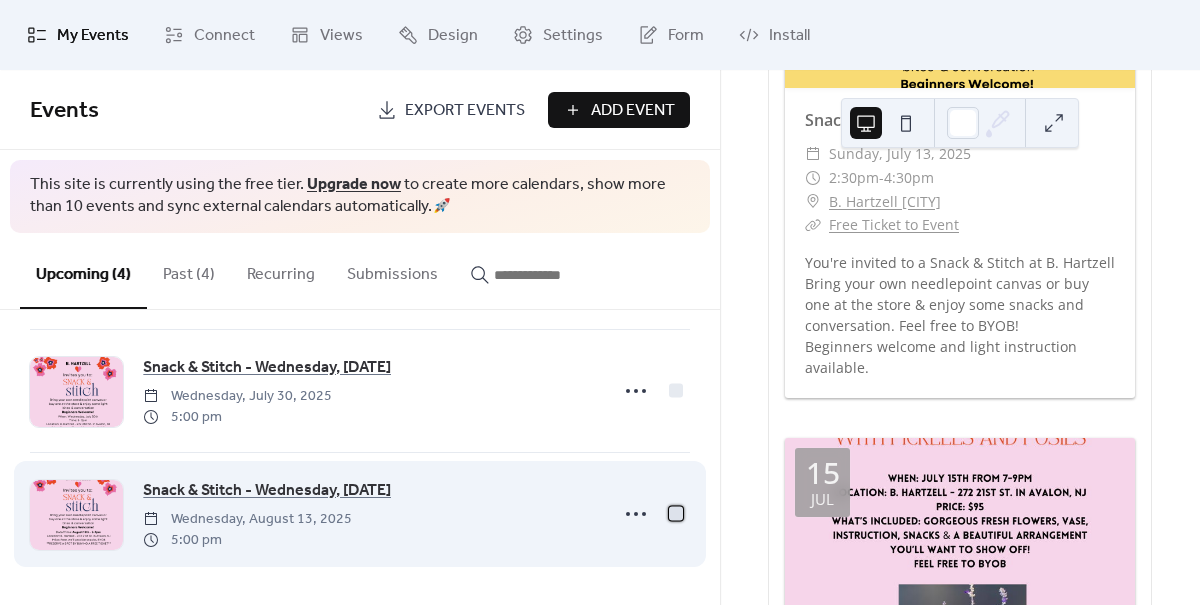 click at bounding box center [676, 513] 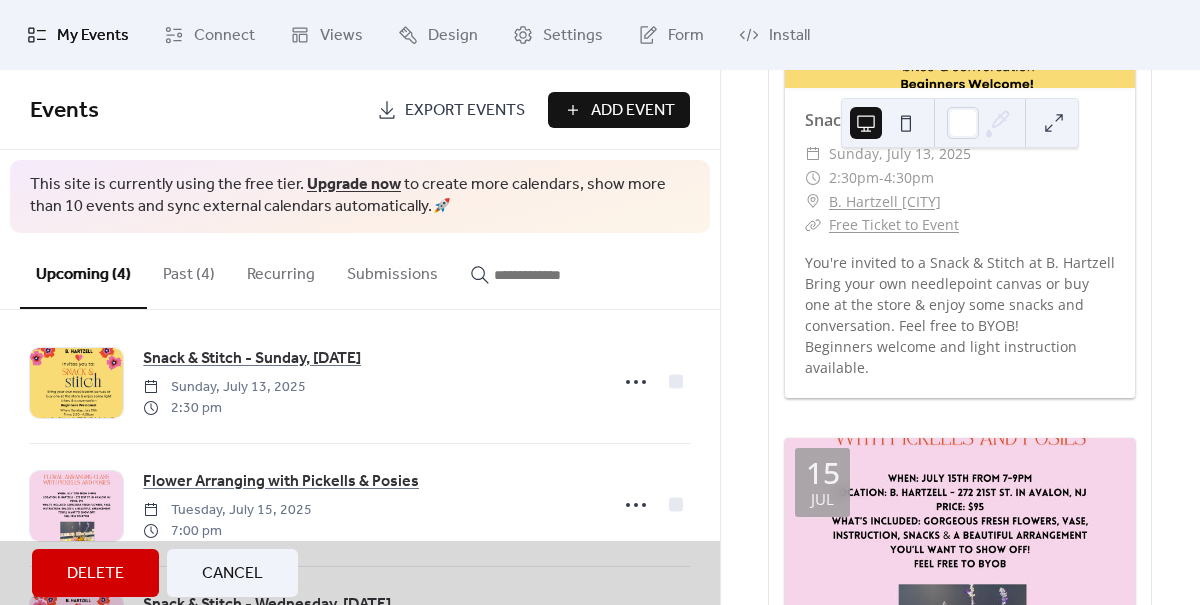 scroll, scrollTop: 0, scrollLeft: 0, axis: both 